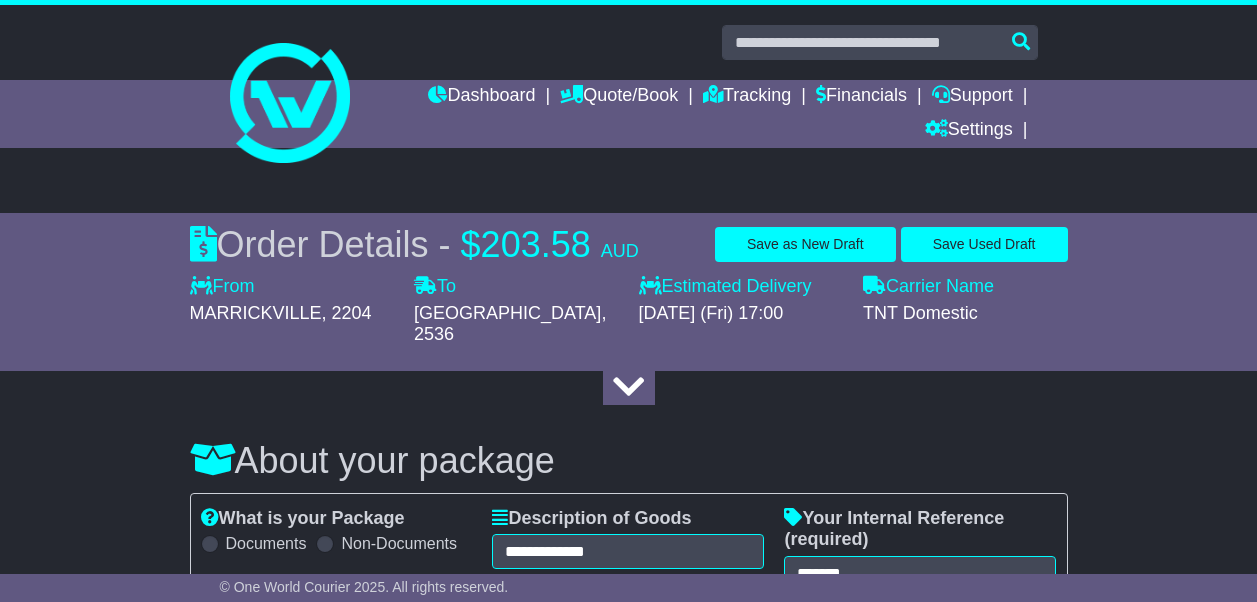 select on "**********" 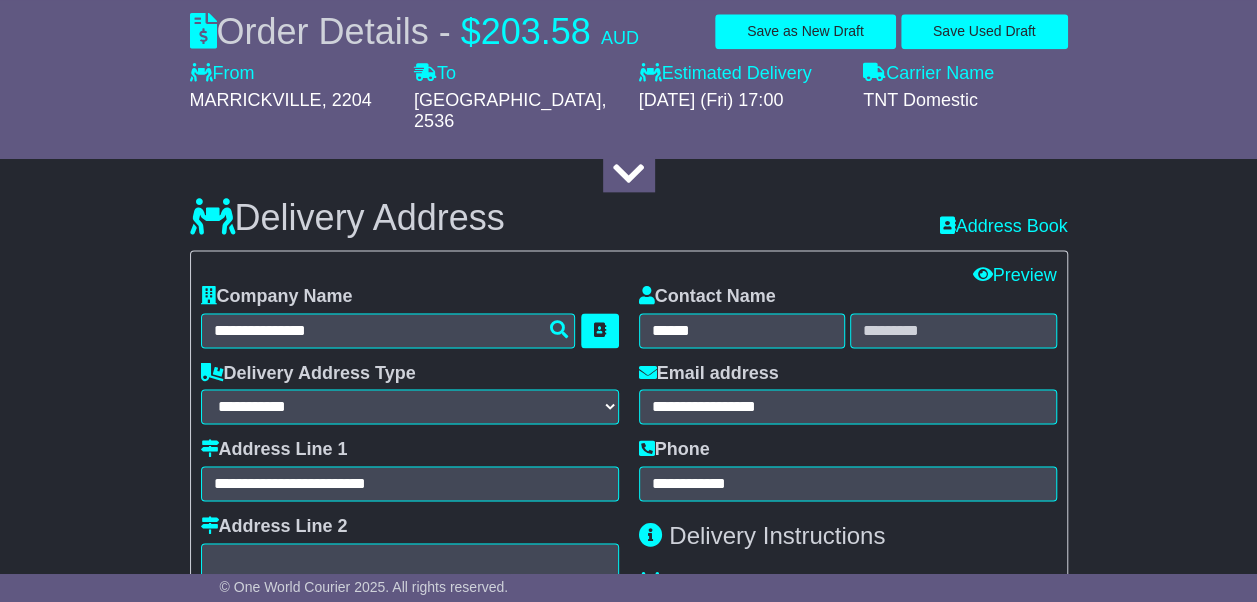 scroll, scrollTop: 0, scrollLeft: 0, axis: both 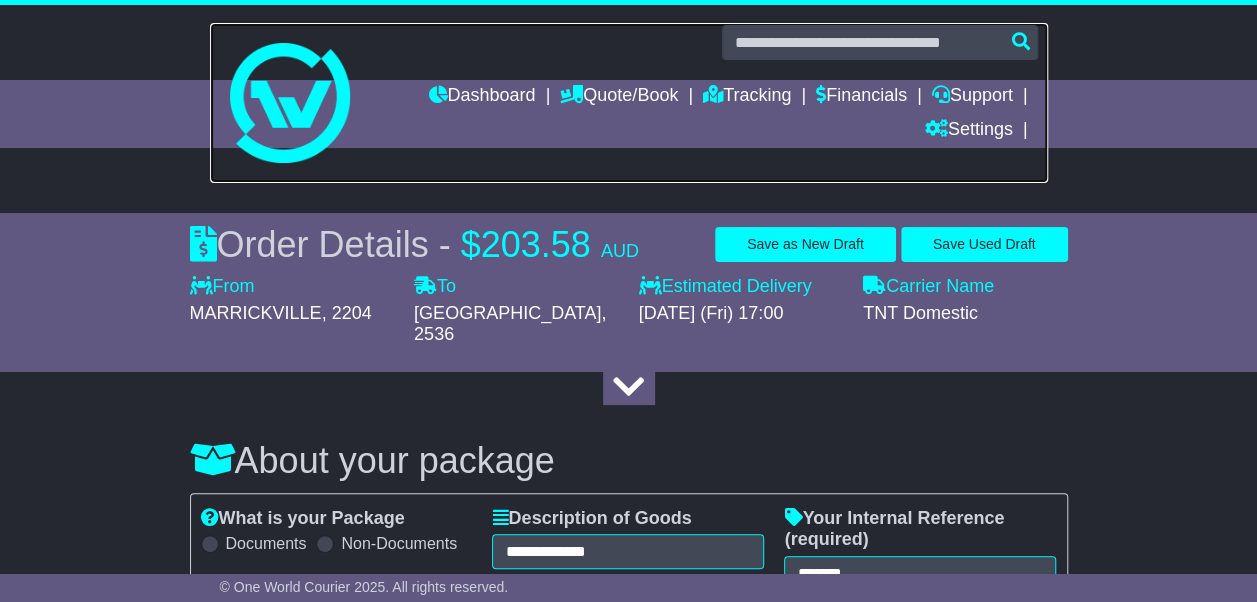 click at bounding box center (629, 103) 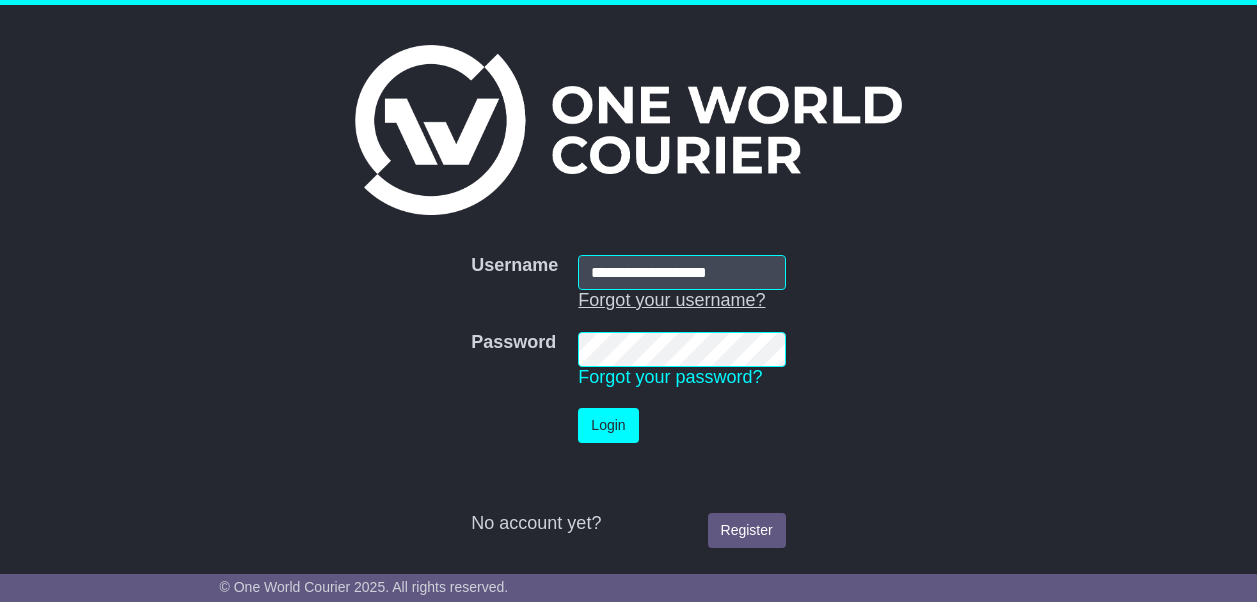 scroll, scrollTop: 0, scrollLeft: 0, axis: both 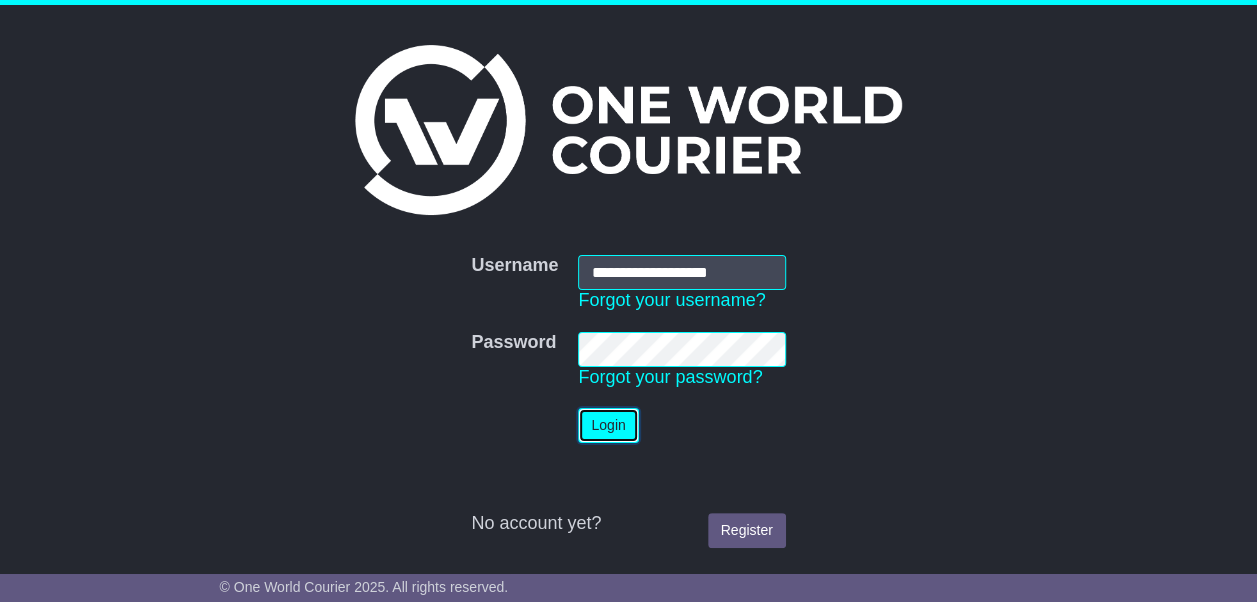 click on "Login" at bounding box center [608, 425] 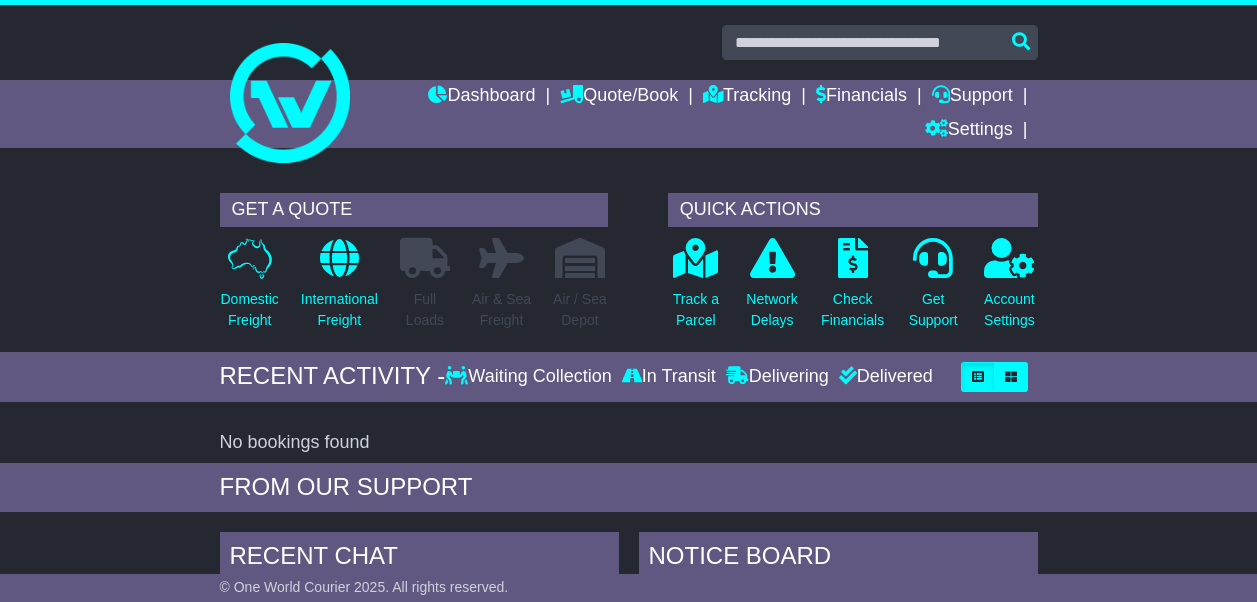 scroll, scrollTop: 0, scrollLeft: 0, axis: both 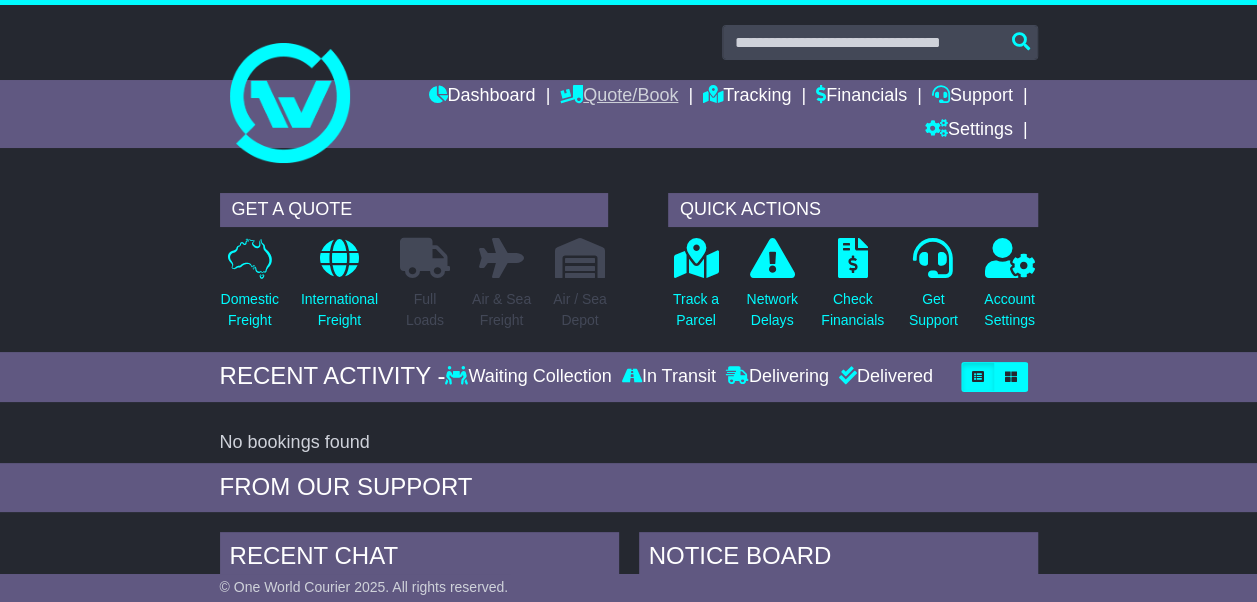 click on "Quote/Book" at bounding box center [619, 97] 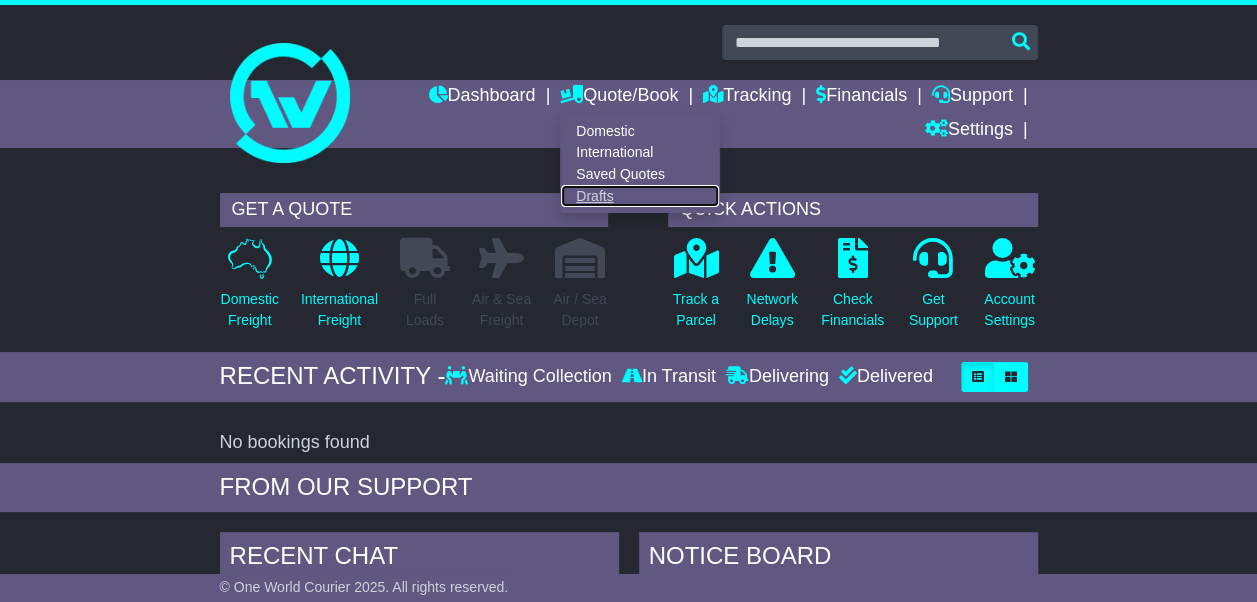 click on "Drafts" at bounding box center [640, 196] 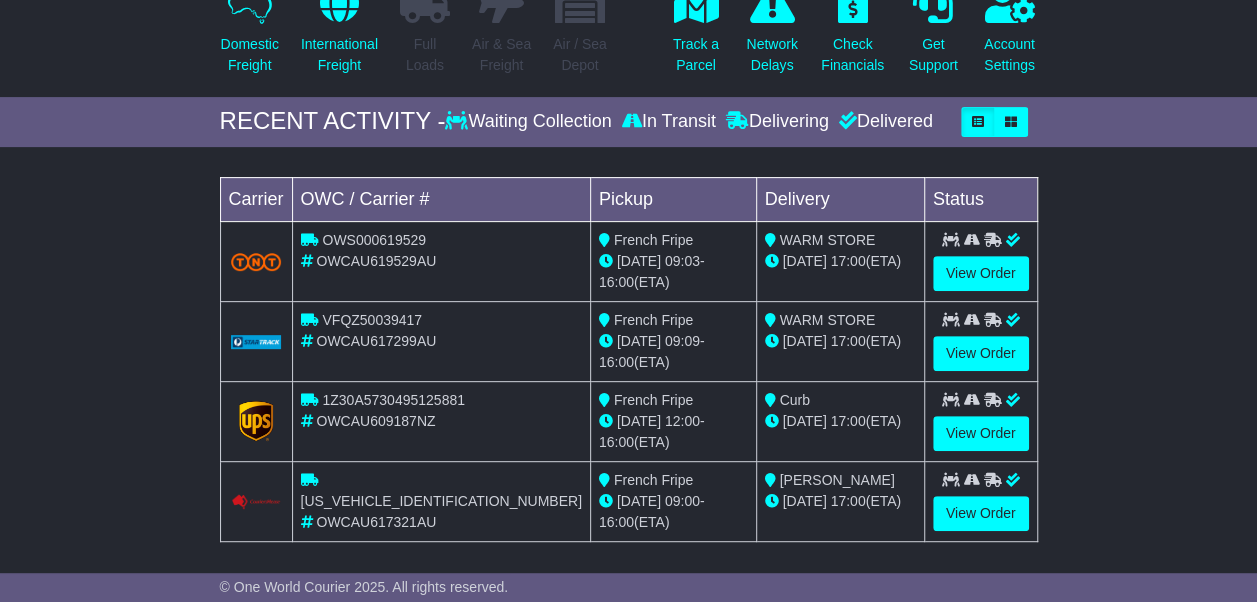scroll, scrollTop: 308, scrollLeft: 0, axis: vertical 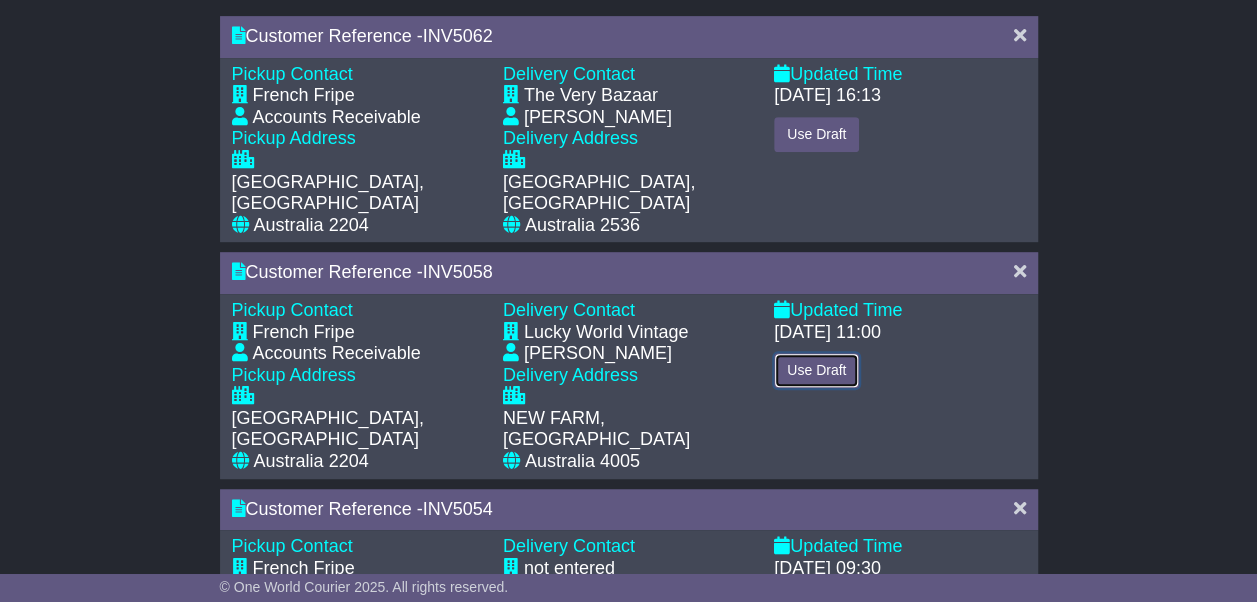 click on "Use Draft" at bounding box center [816, 370] 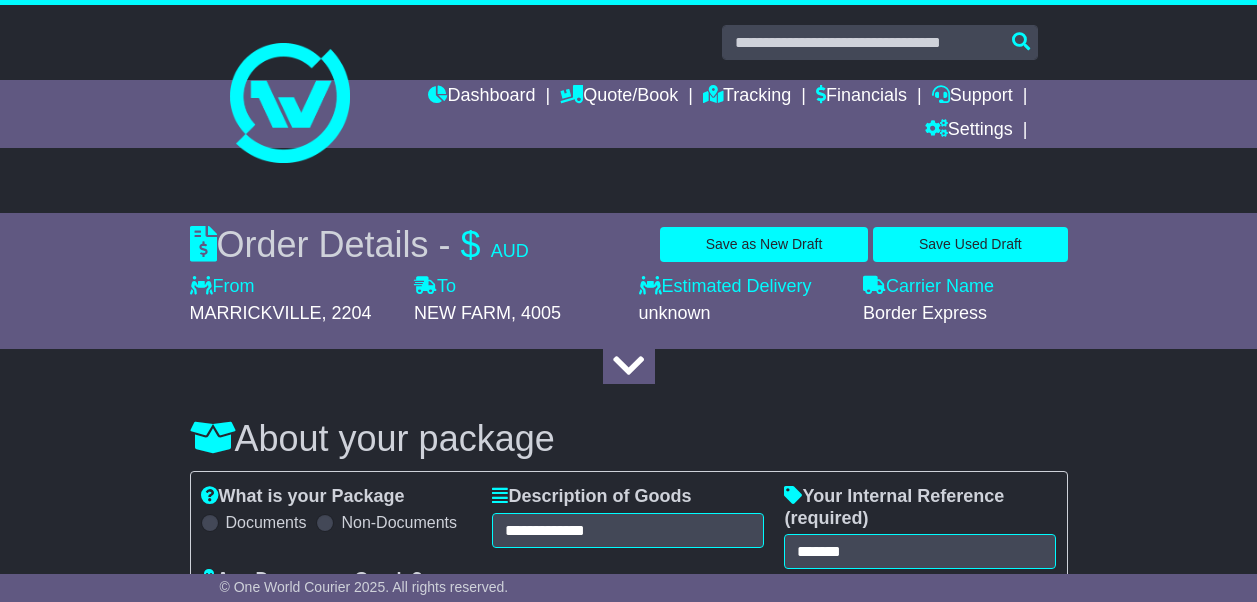 select on "***" 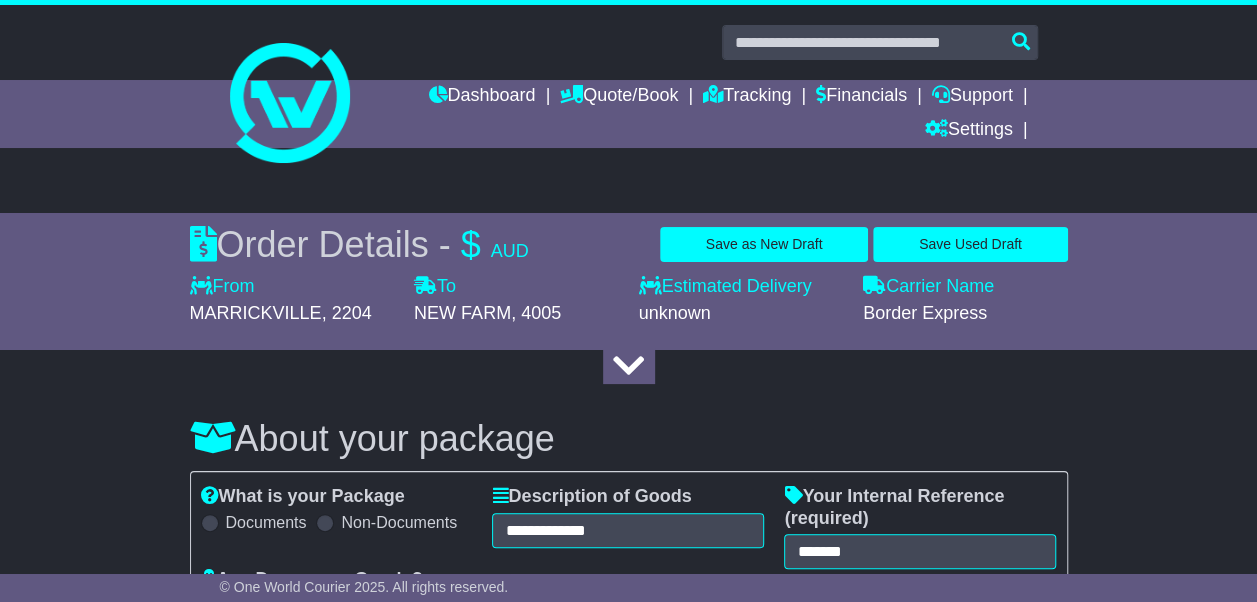 scroll, scrollTop: 0, scrollLeft: 0, axis: both 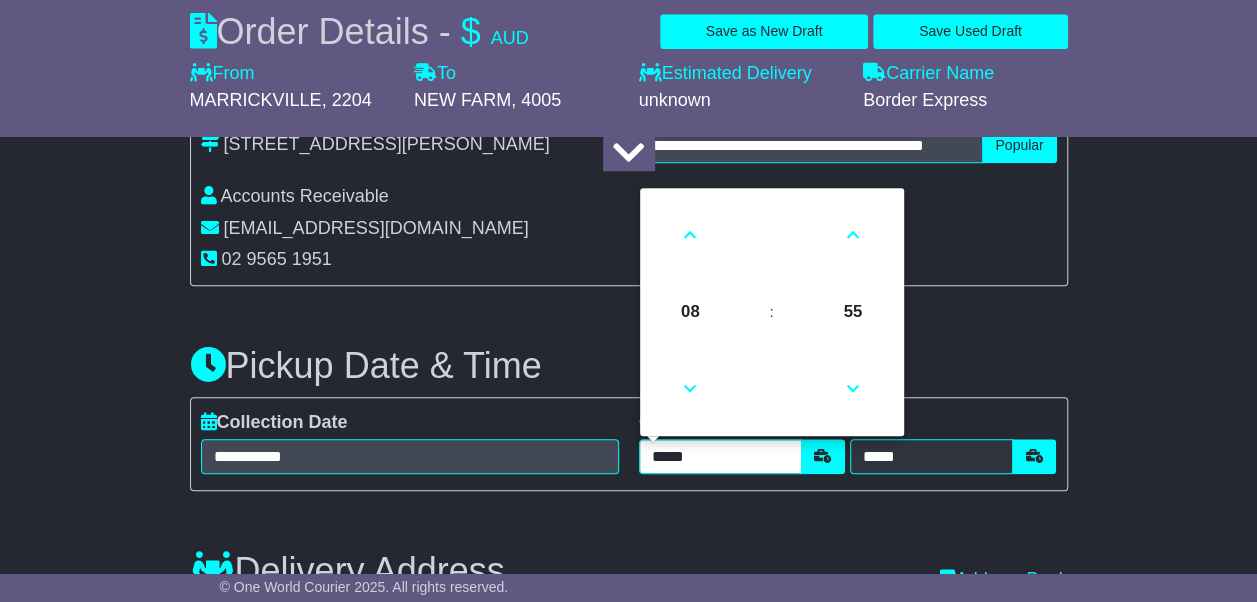 click on "*****" at bounding box center [720, 456] 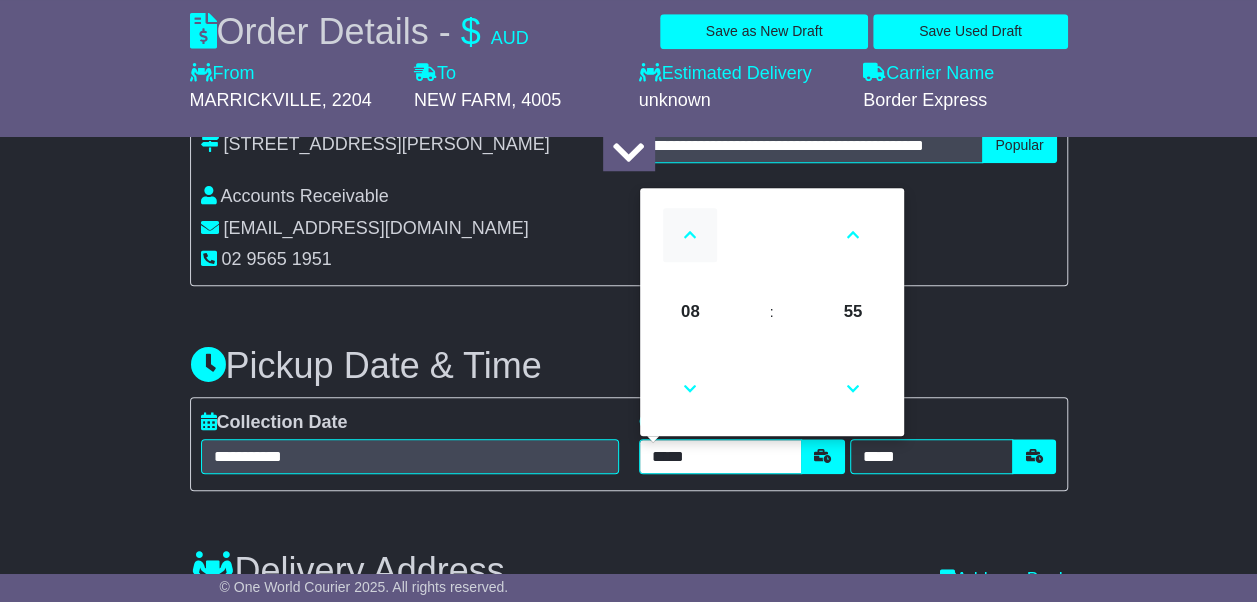 click at bounding box center [690, 235] 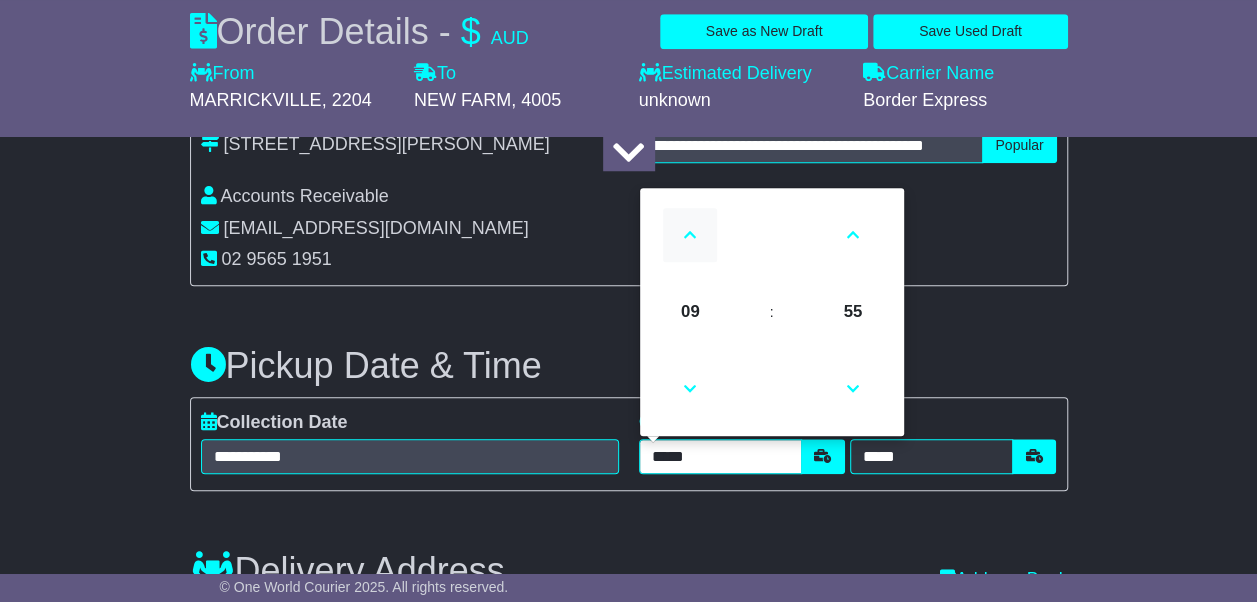 click at bounding box center [690, 235] 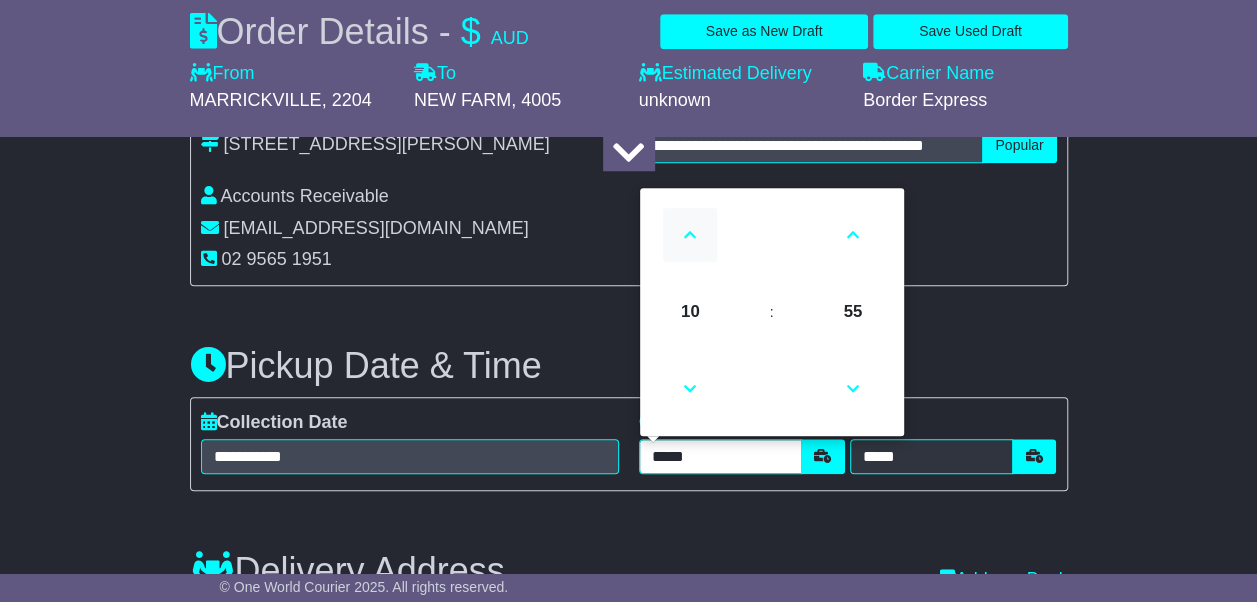 click at bounding box center [690, 235] 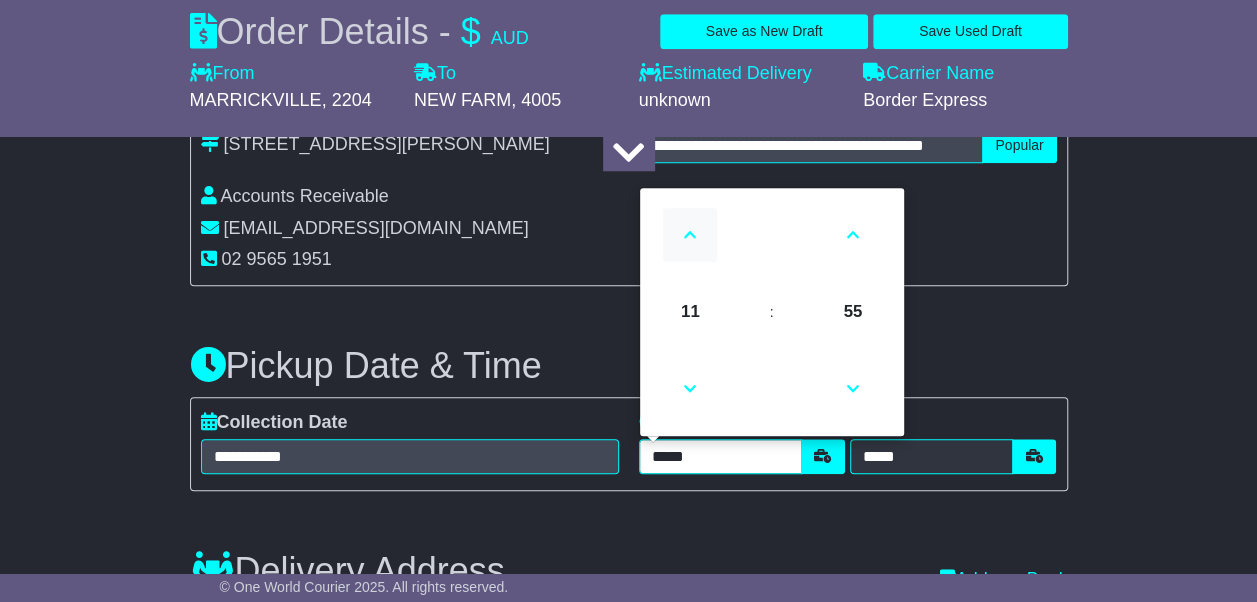 click at bounding box center [690, 235] 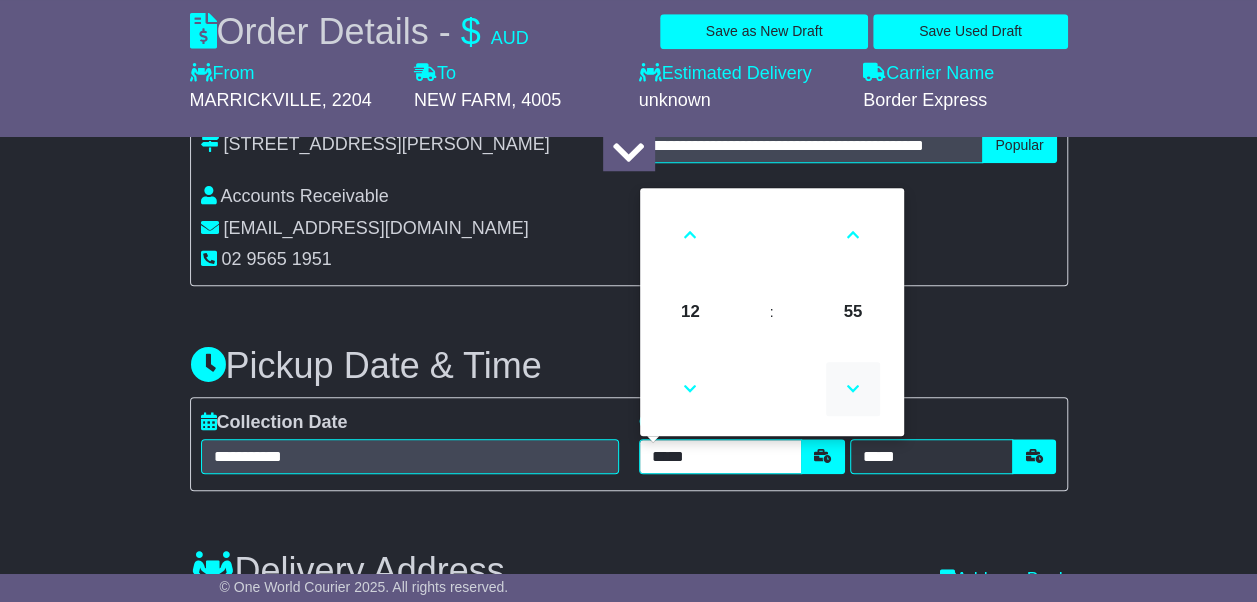 click at bounding box center [853, 389] 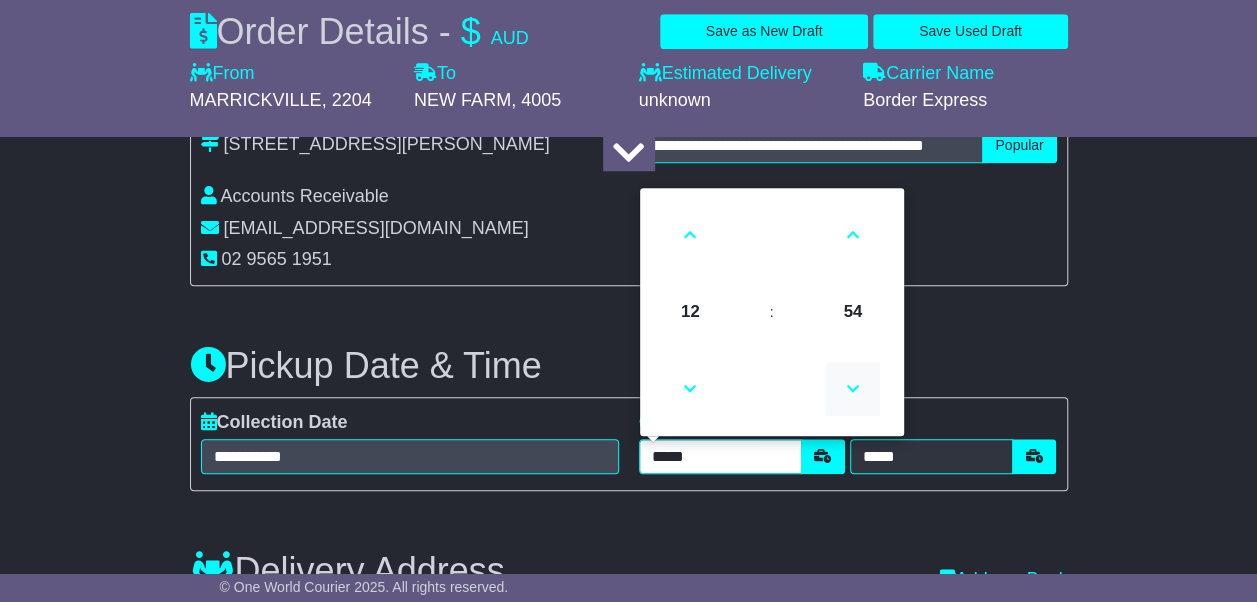 click at bounding box center [853, 389] 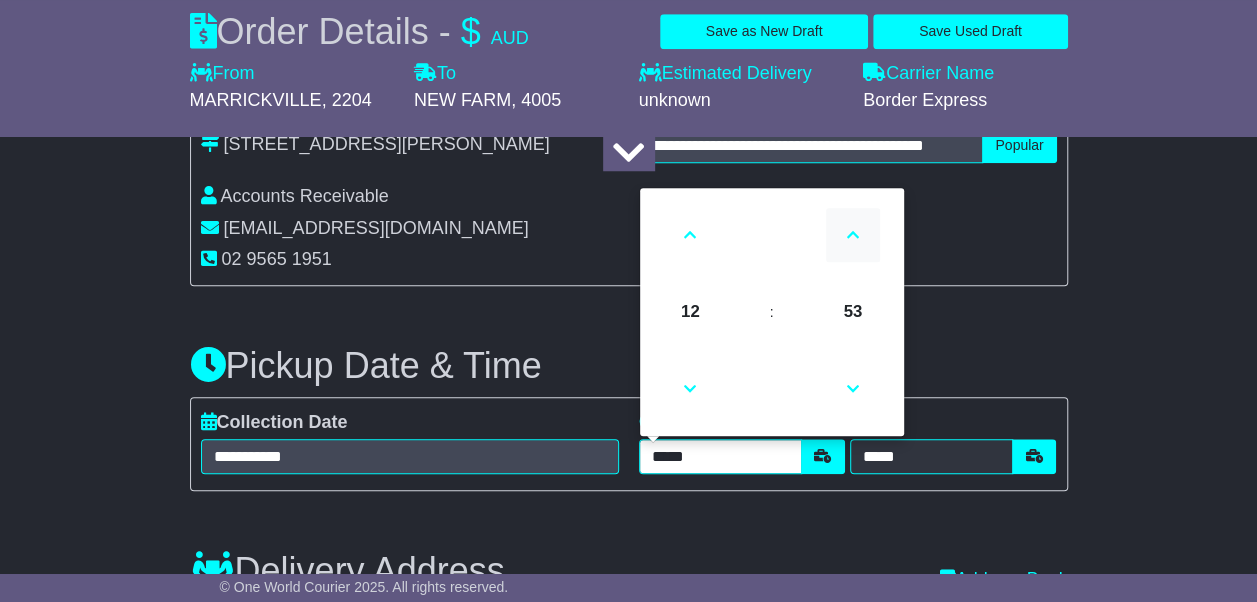 click at bounding box center [853, 235] 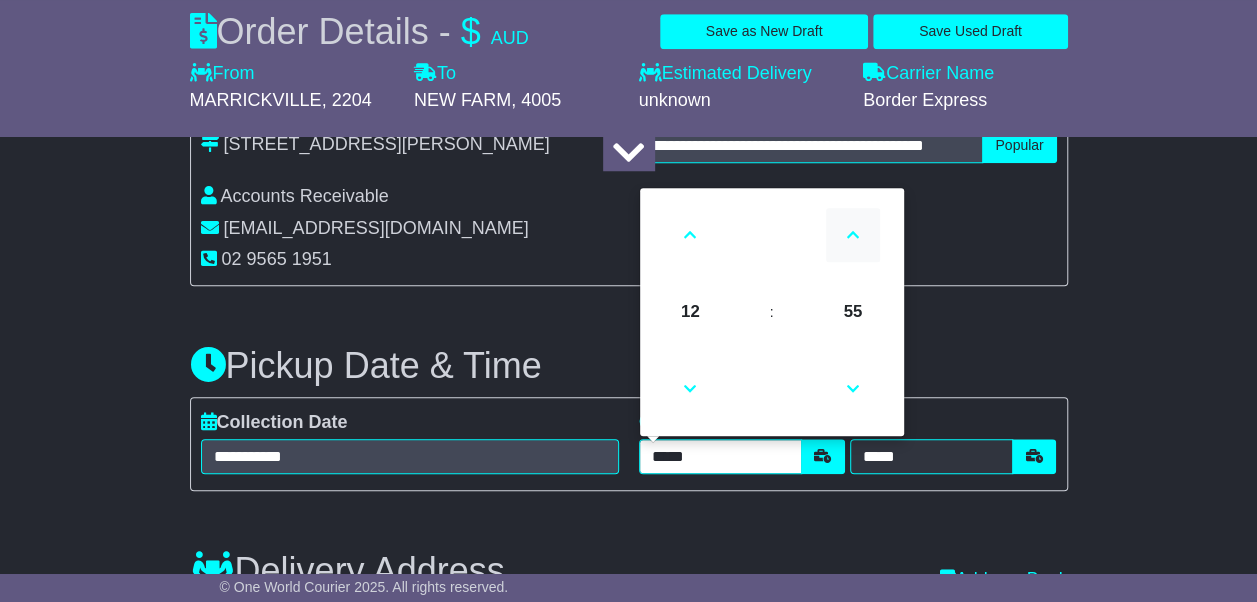 click at bounding box center (853, 235) 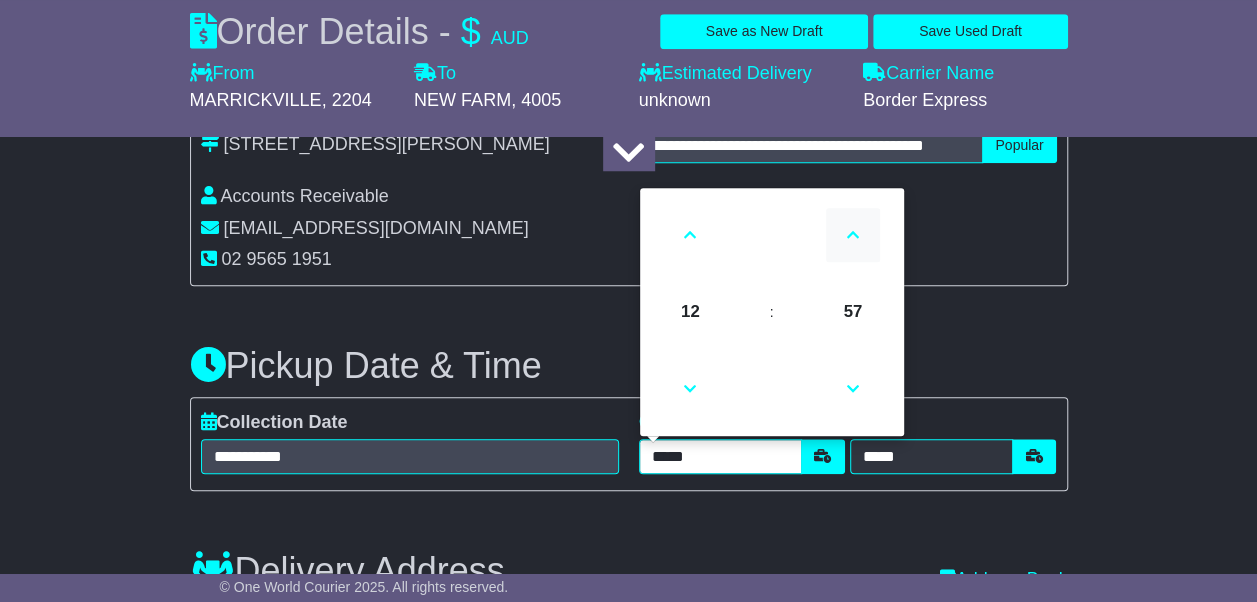 click at bounding box center [853, 235] 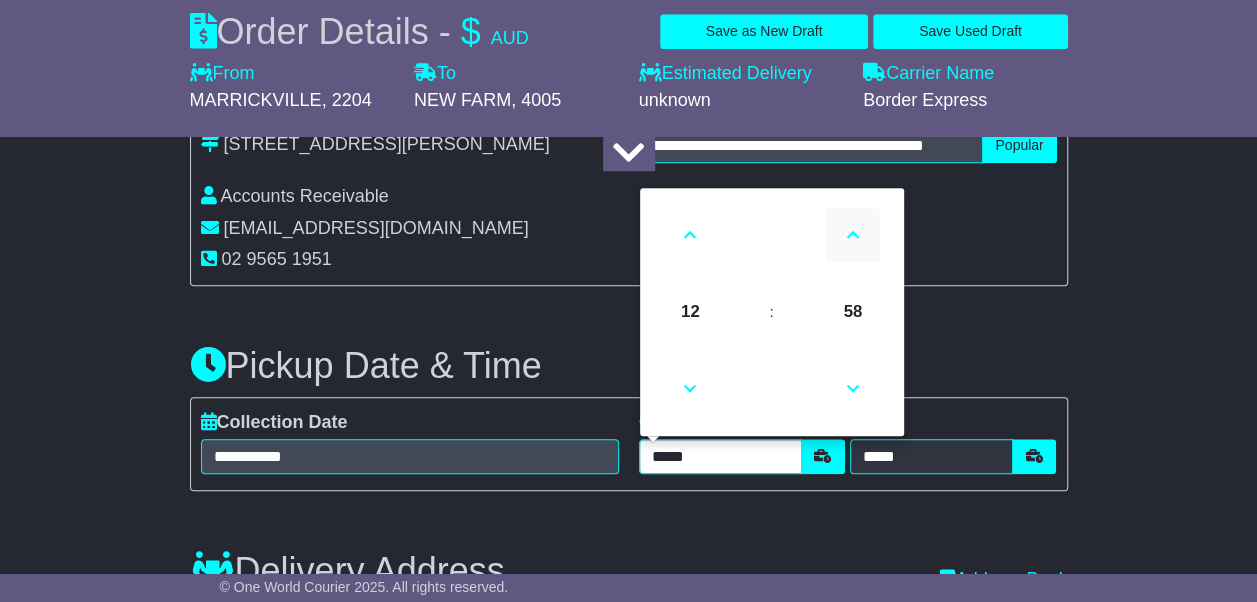 click at bounding box center (853, 235) 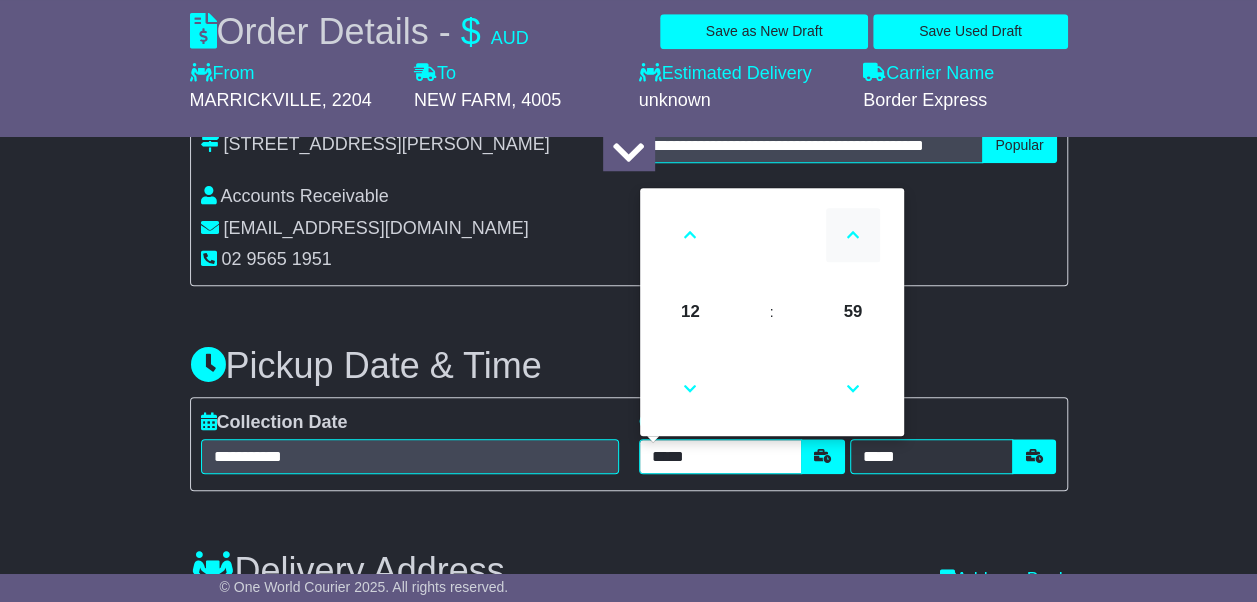click at bounding box center [853, 235] 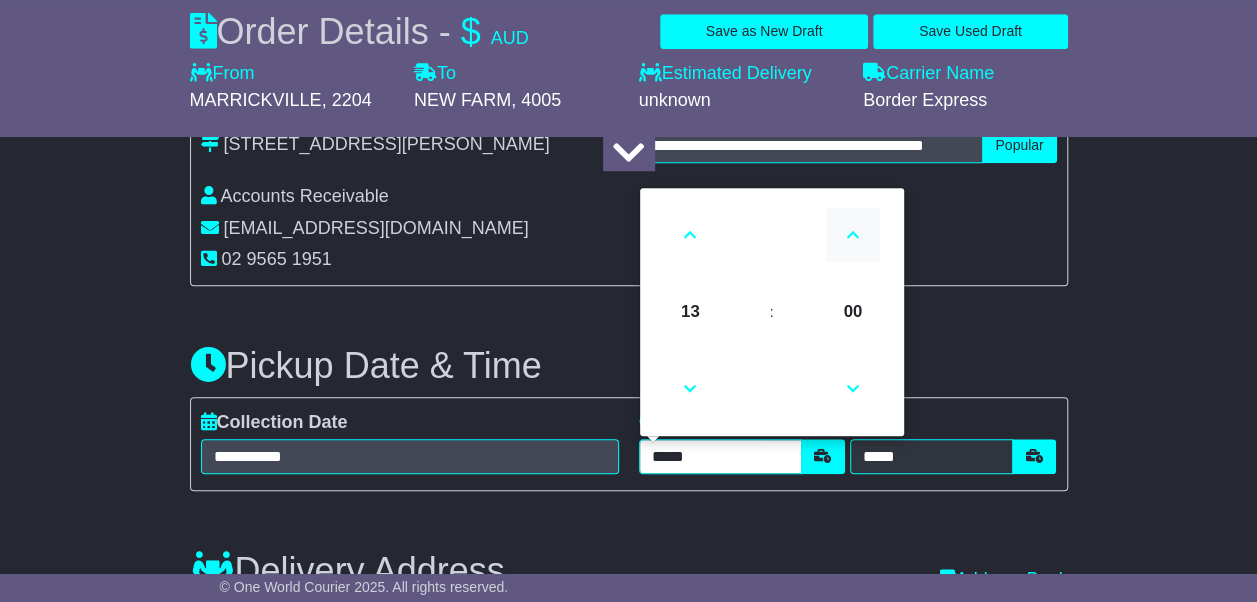 drag, startPoint x: 852, startPoint y: 250, endPoint x: 664, endPoint y: 231, distance: 188.95767 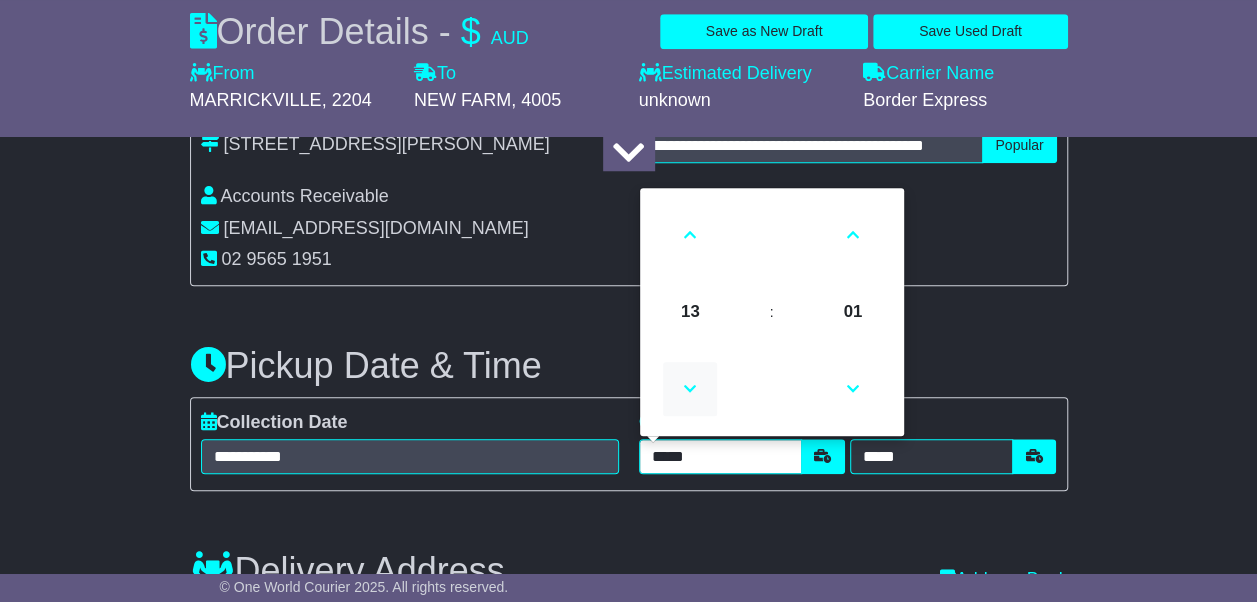 click at bounding box center [690, 389] 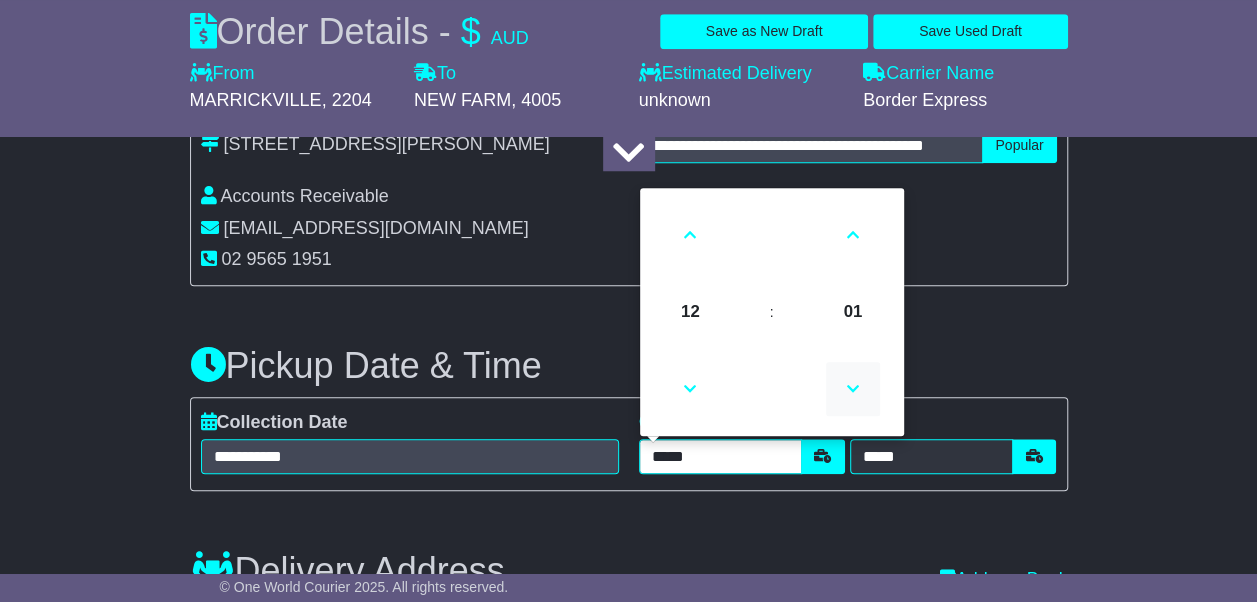 click at bounding box center [853, 389] 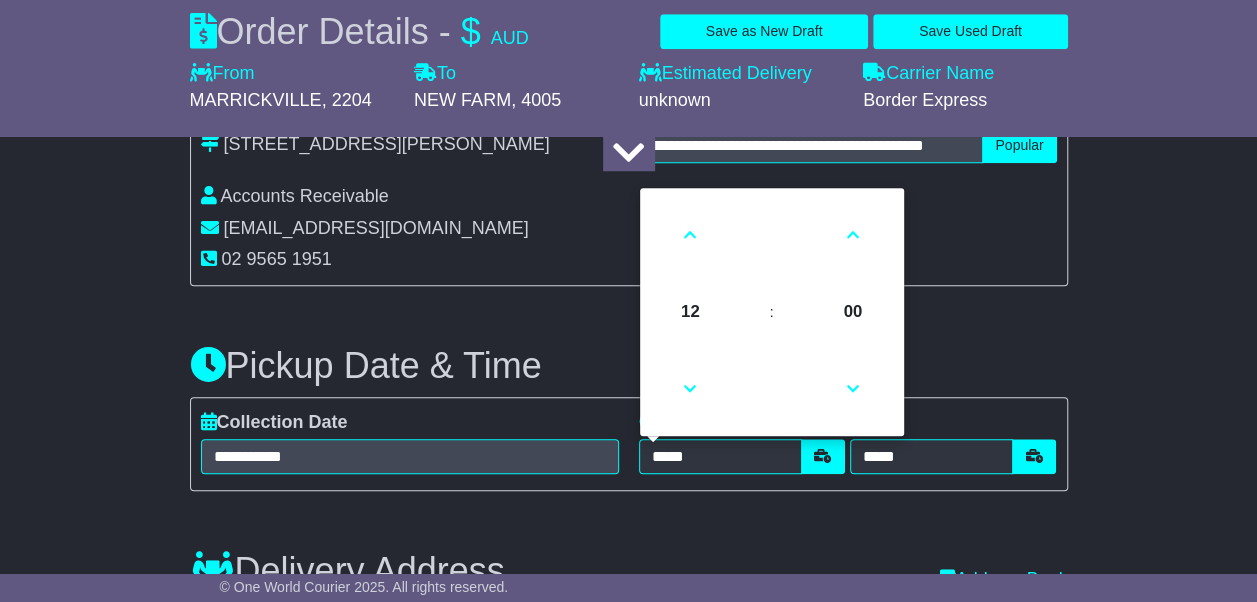 click on "Pickup Date & Time" at bounding box center [629, 366] 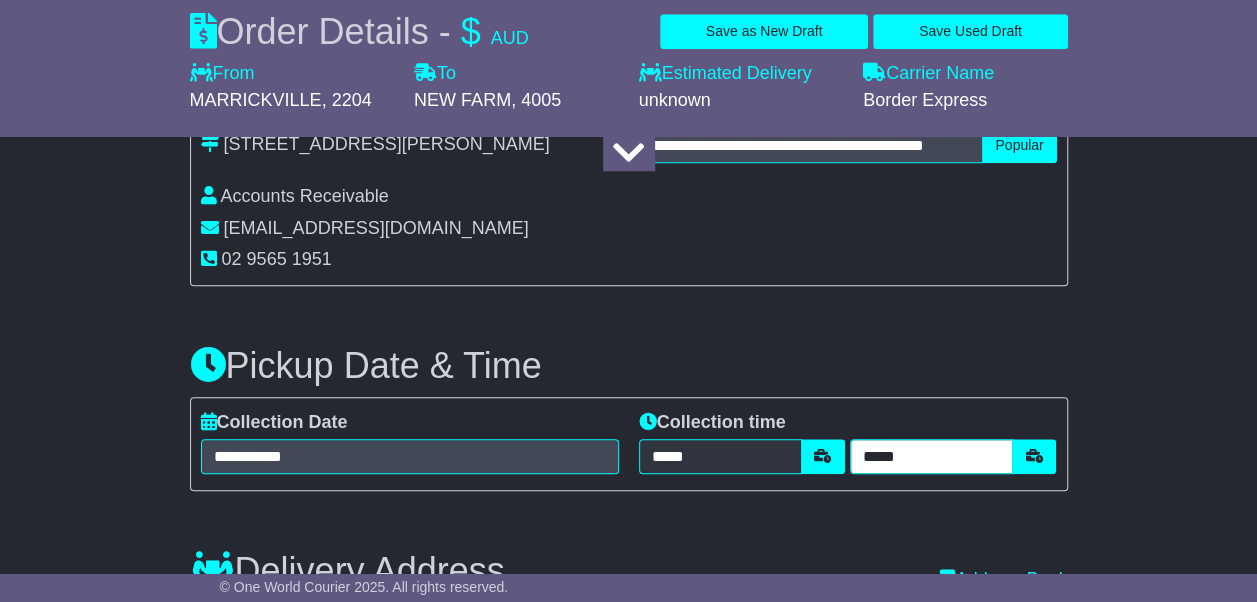 click on "*****" at bounding box center (931, 456) 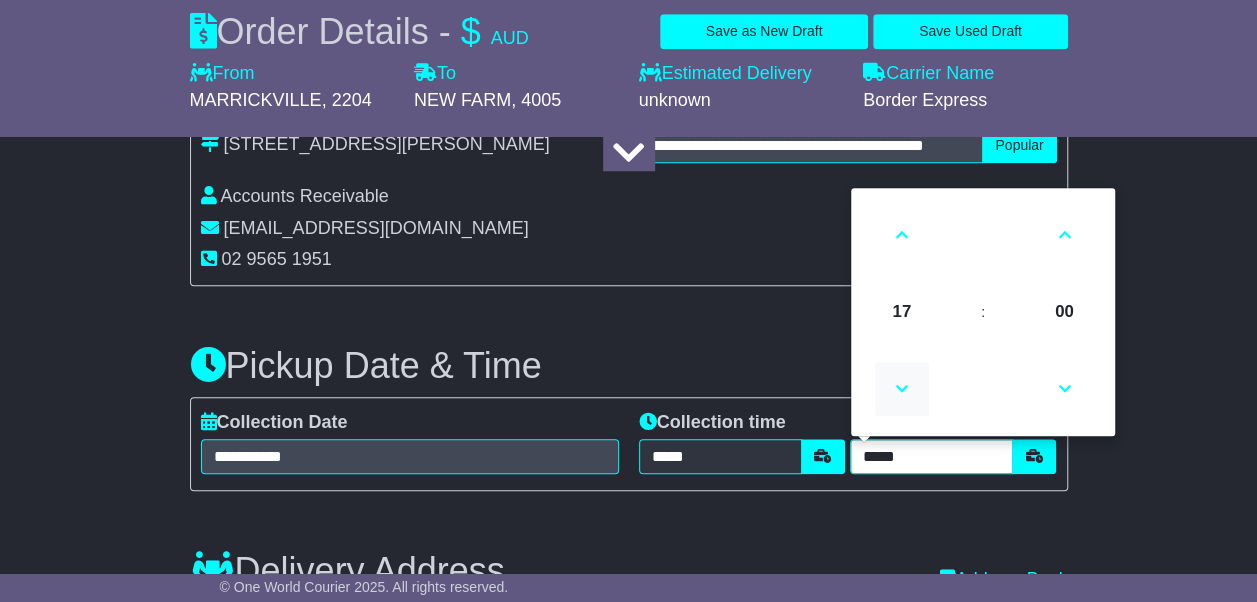 click at bounding box center [902, 389] 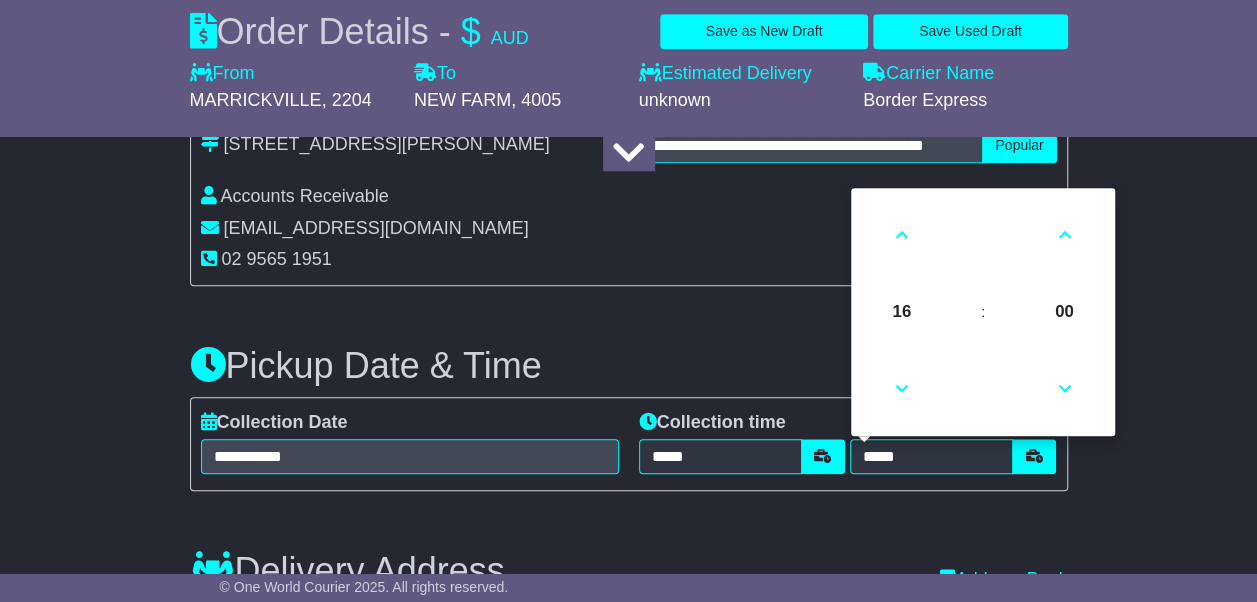 click on "**********" at bounding box center [629, 404] 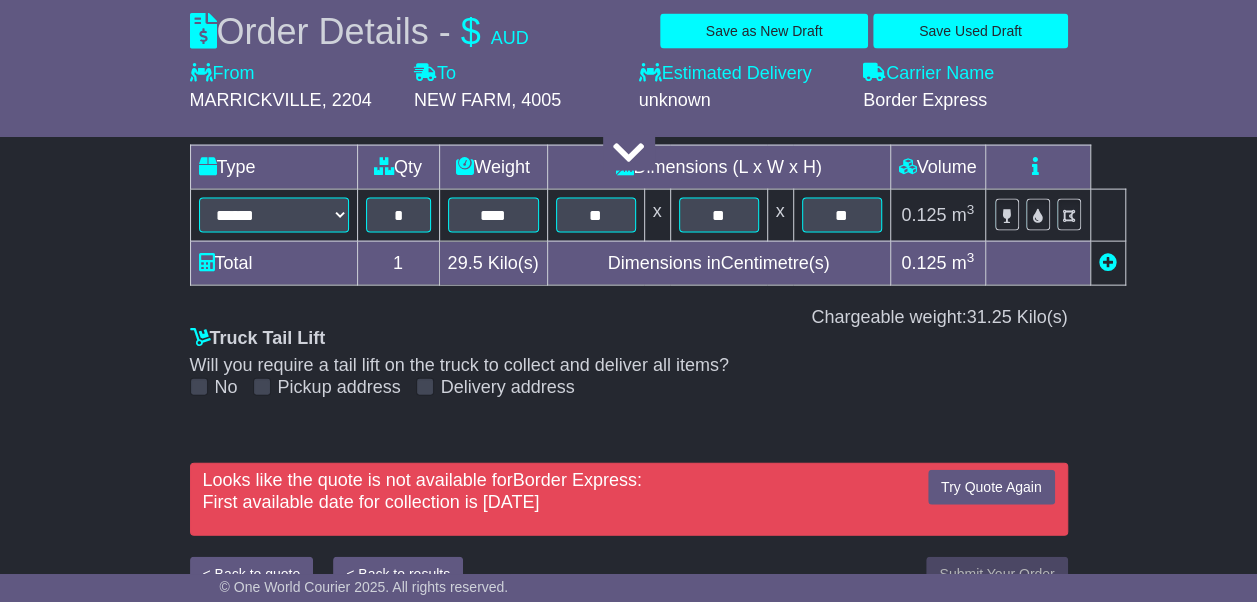 scroll, scrollTop: 2134, scrollLeft: 0, axis: vertical 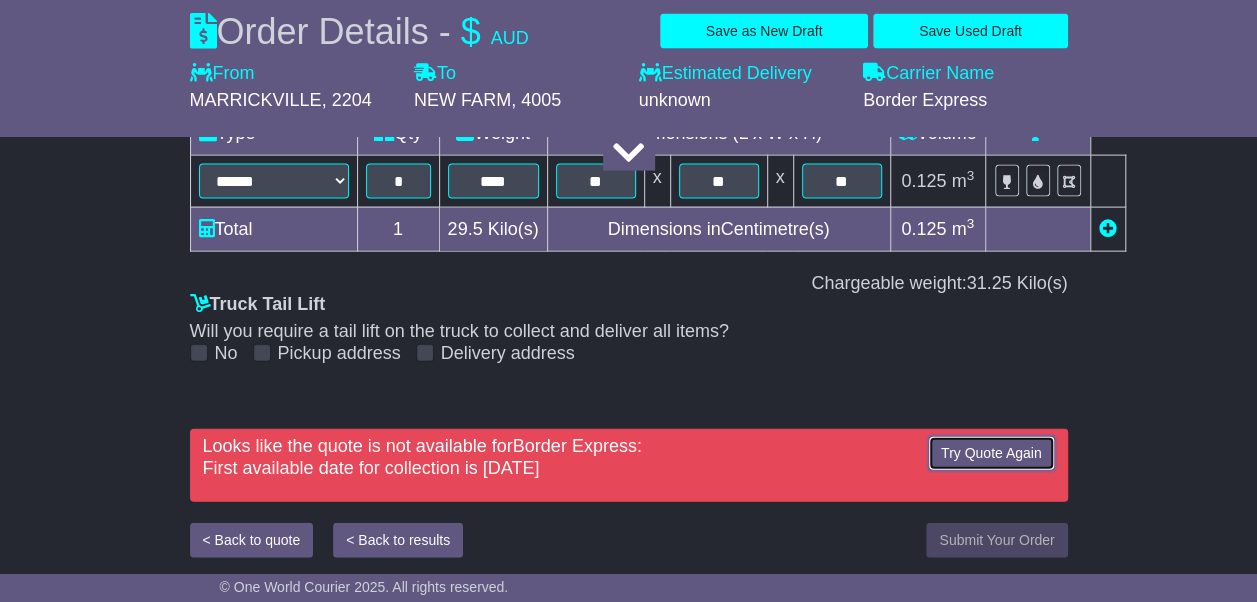 click on "Try Quote Again" at bounding box center [991, 453] 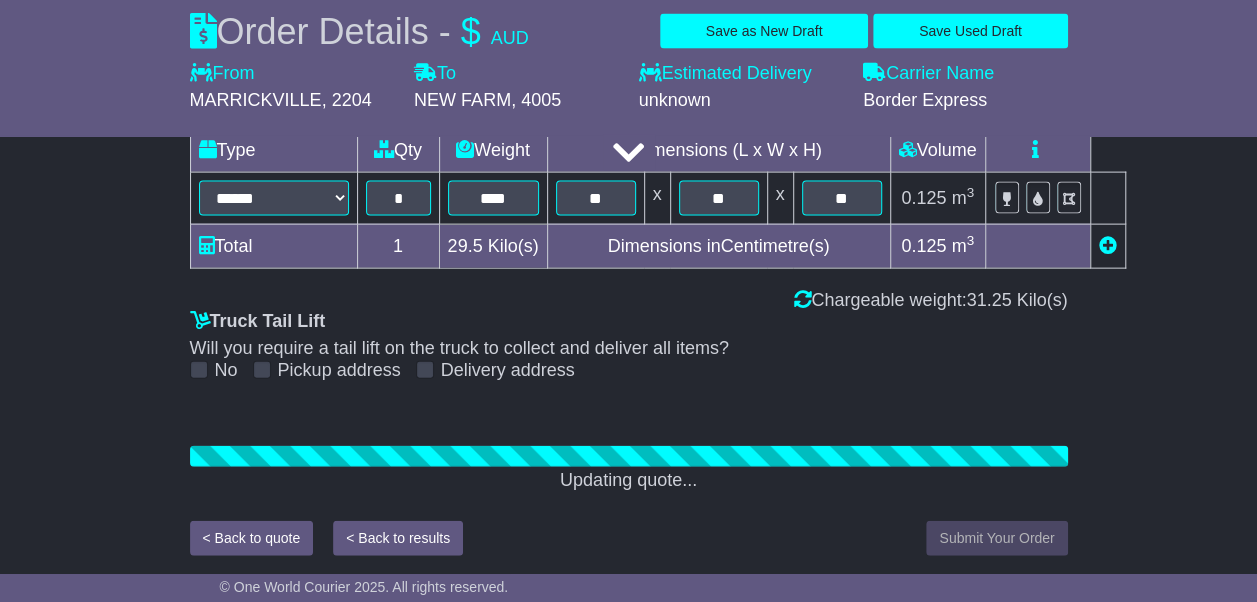 drag, startPoint x: 986, startPoint y: 445, endPoint x: 952, endPoint y: 388, distance: 66.37017 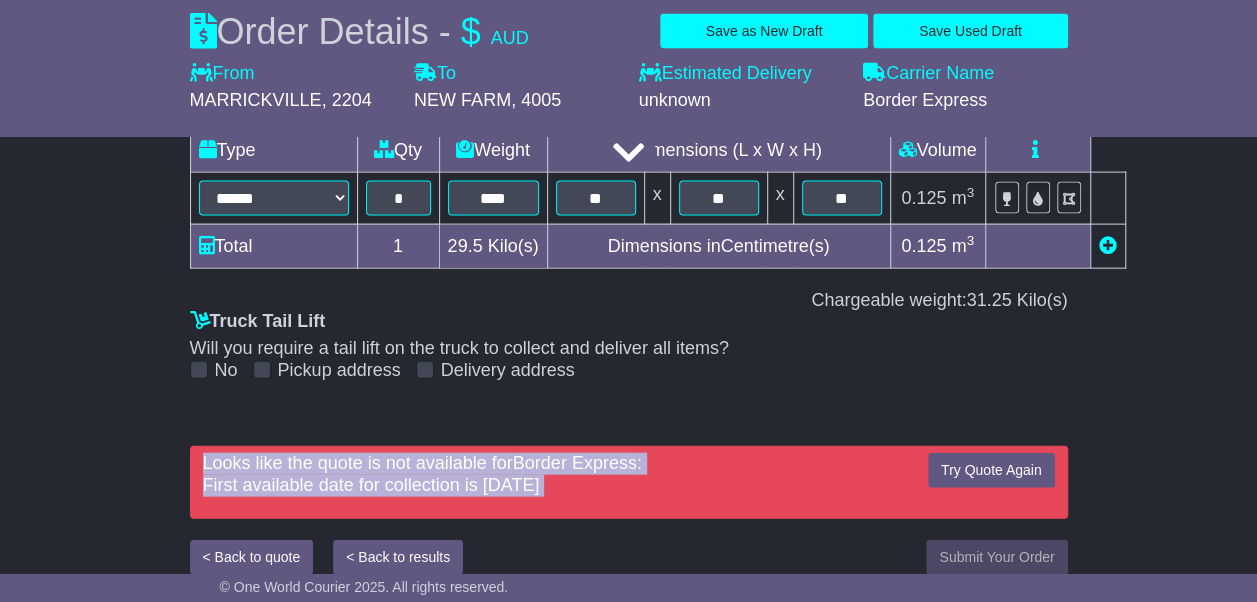 scroll, scrollTop: 2134, scrollLeft: 0, axis: vertical 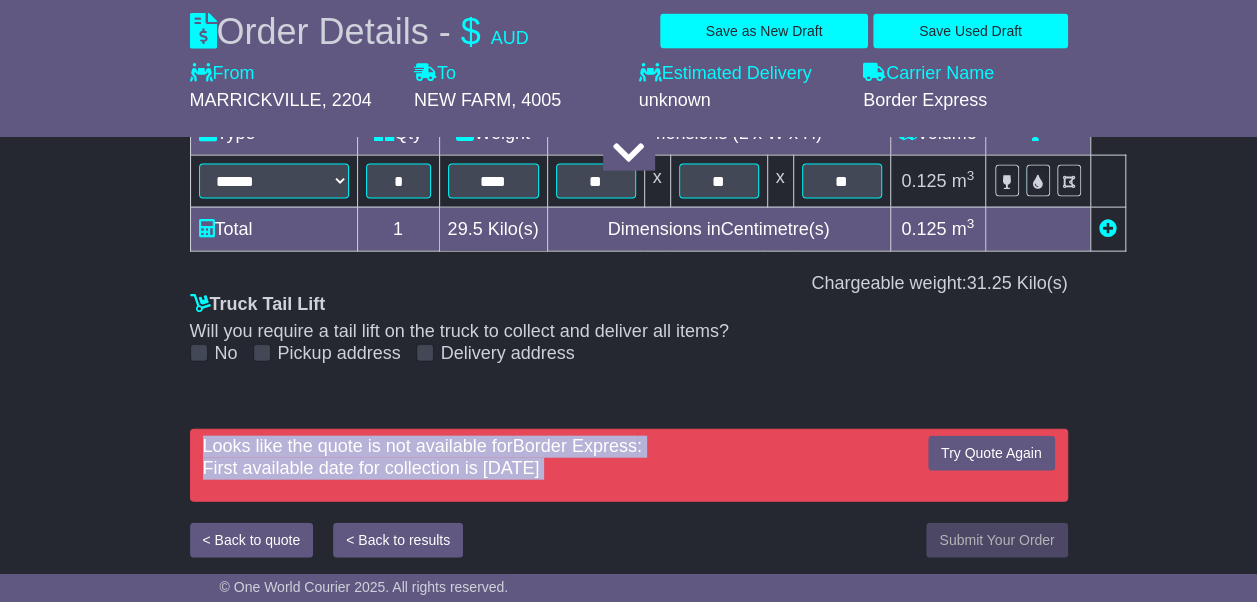 click on "**********" at bounding box center [629, -668] 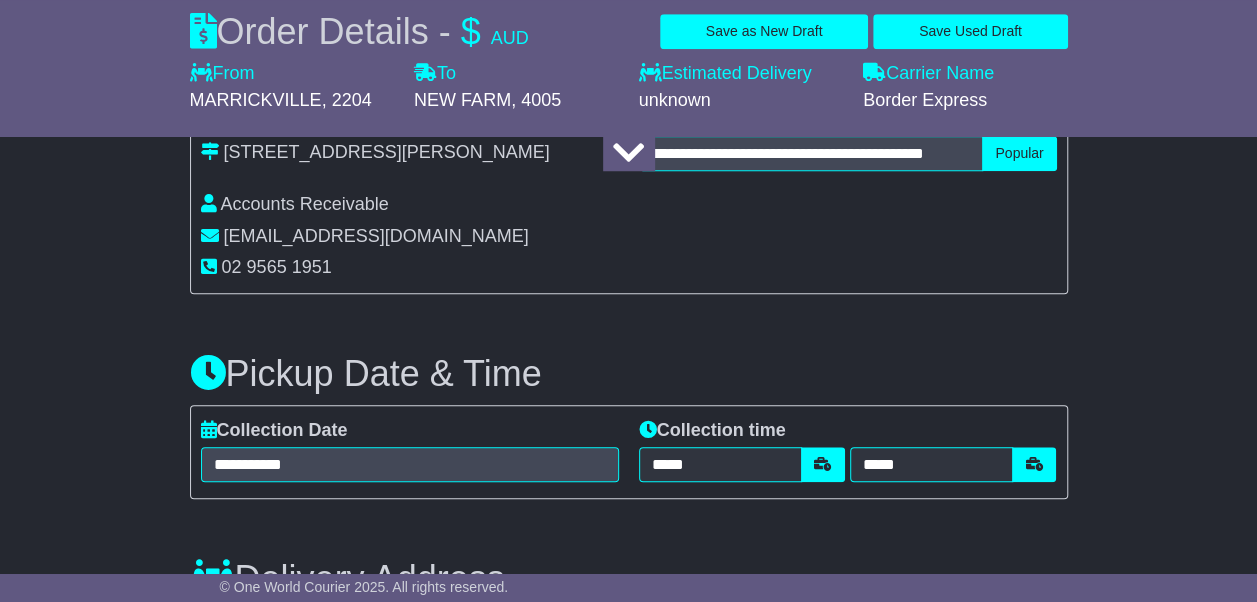 scroll, scrollTop: 800, scrollLeft: 0, axis: vertical 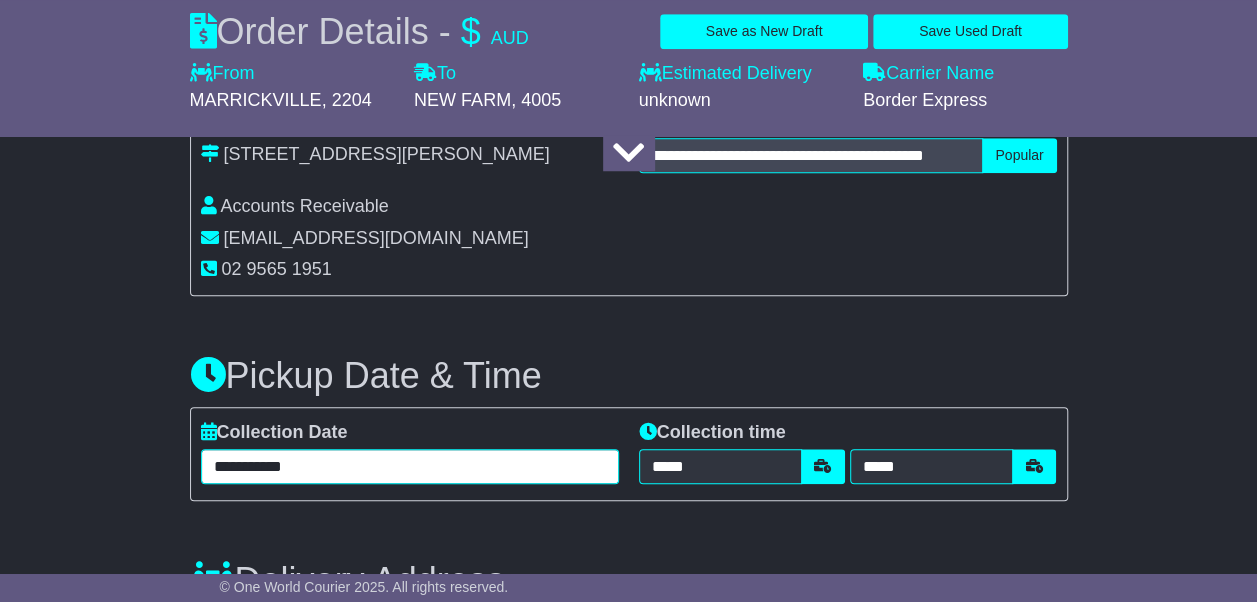 click on "**********" at bounding box center [410, 466] 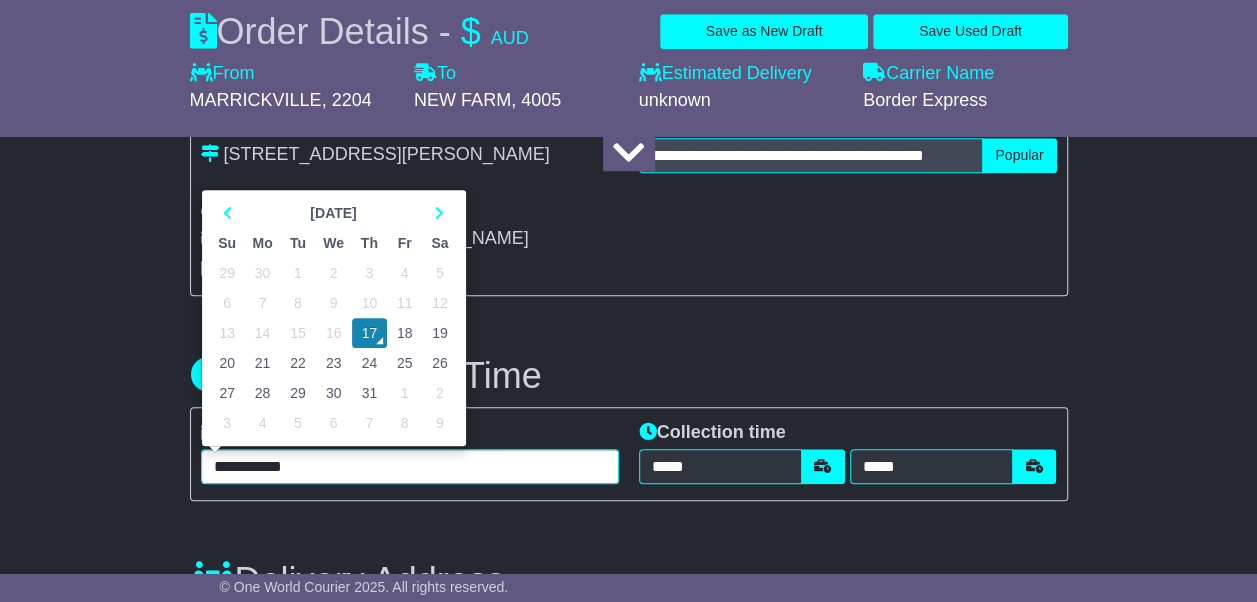 click on "18" at bounding box center [404, 333] 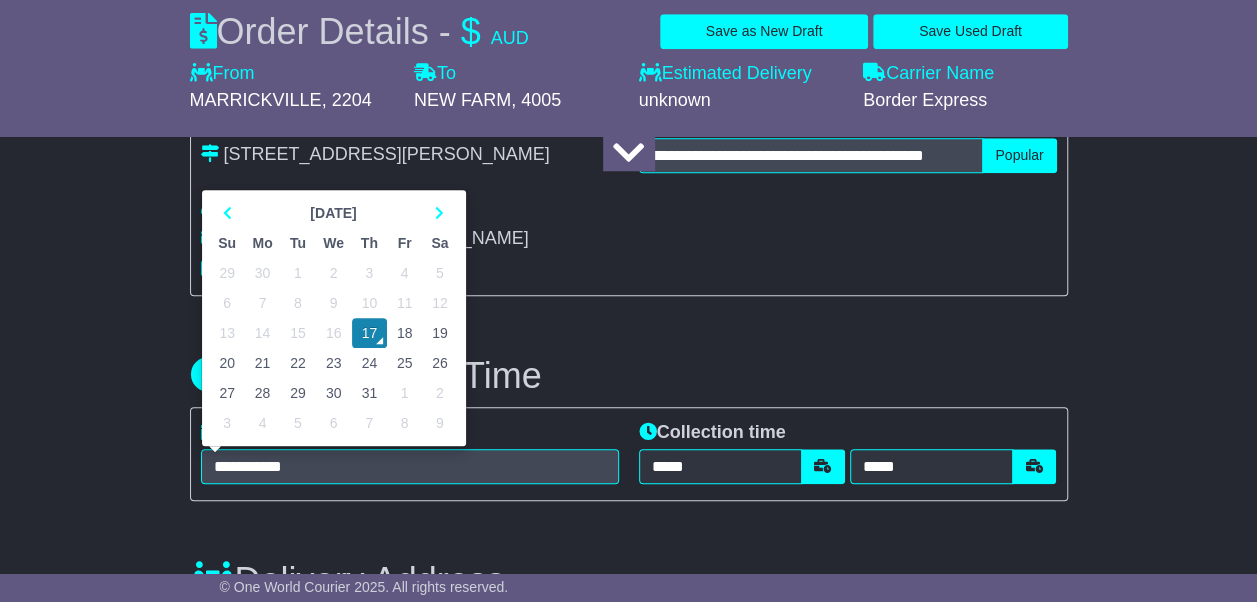 type on "**********" 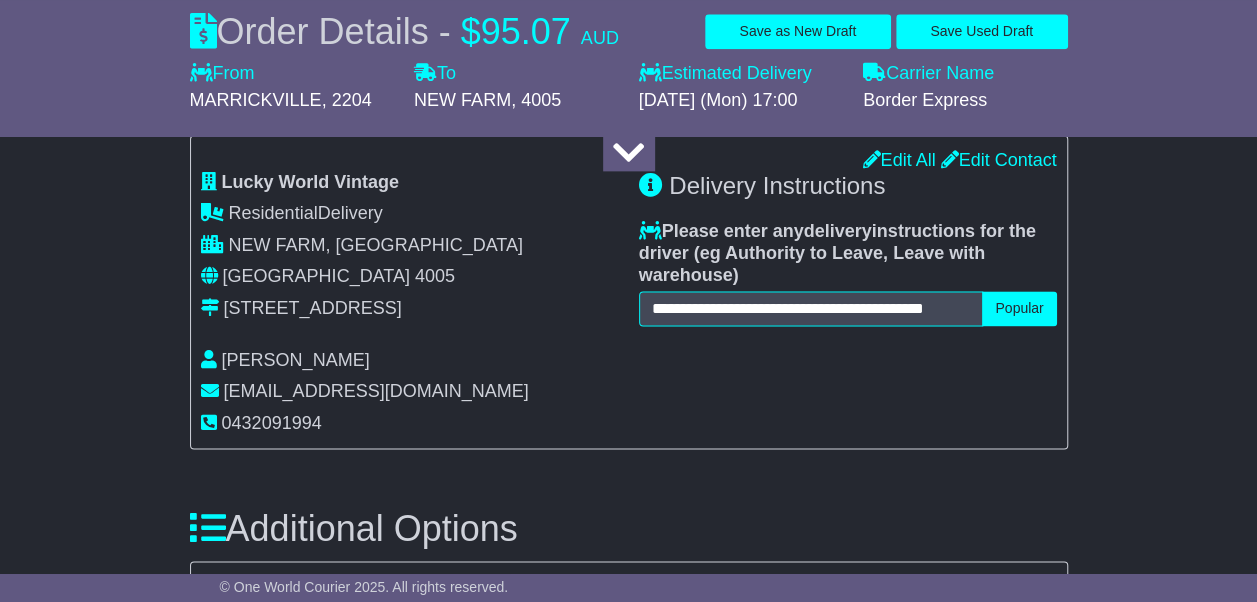click on "**********" at bounding box center (848, 303) 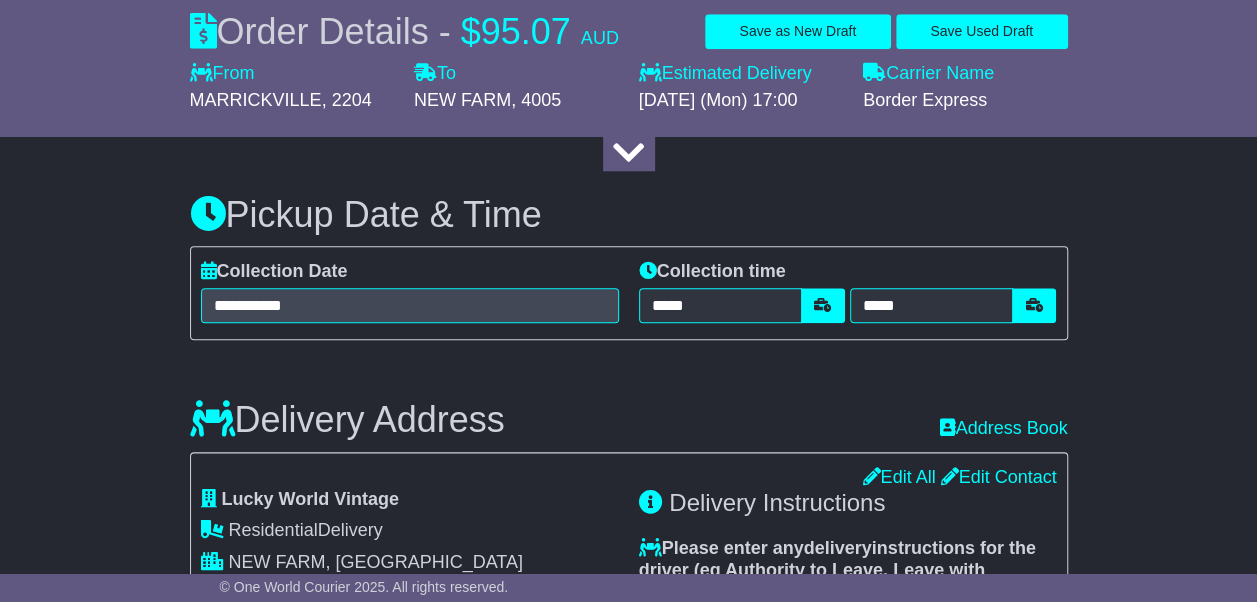 scroll, scrollTop: 955, scrollLeft: 0, axis: vertical 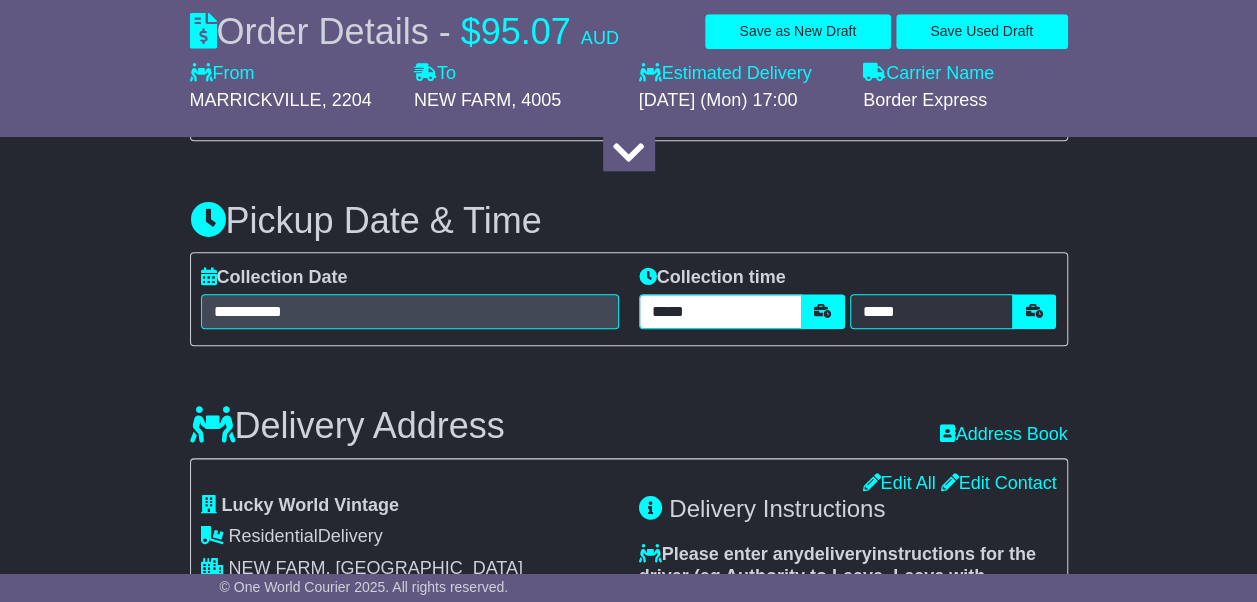 click on "*****" at bounding box center [720, 311] 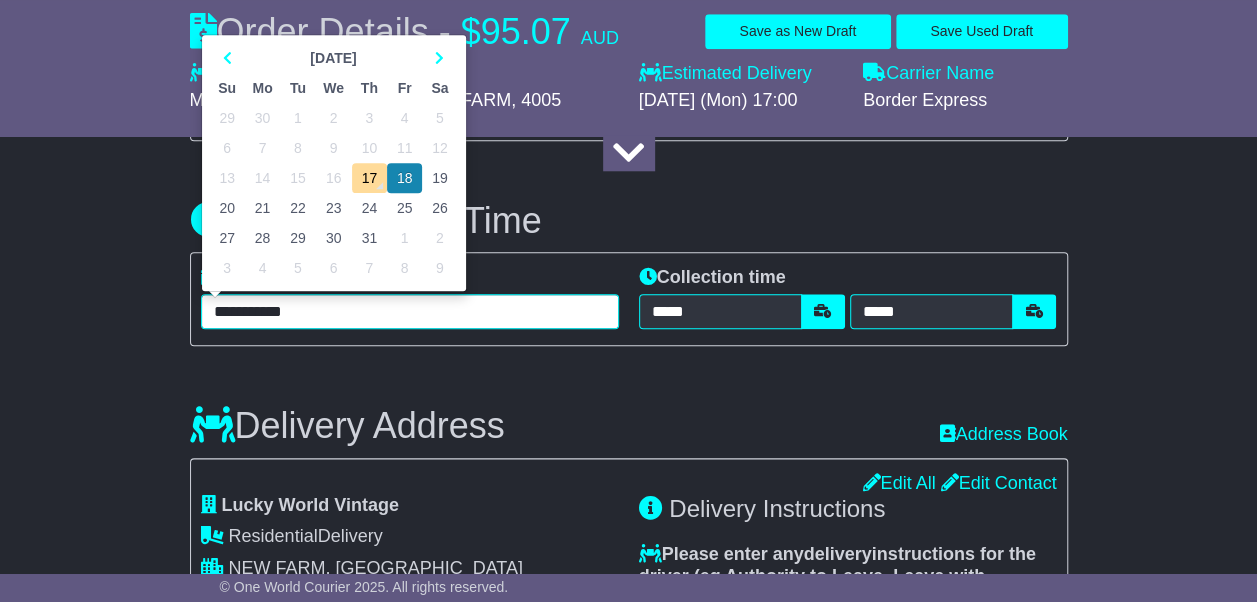 click on "**********" at bounding box center [410, 311] 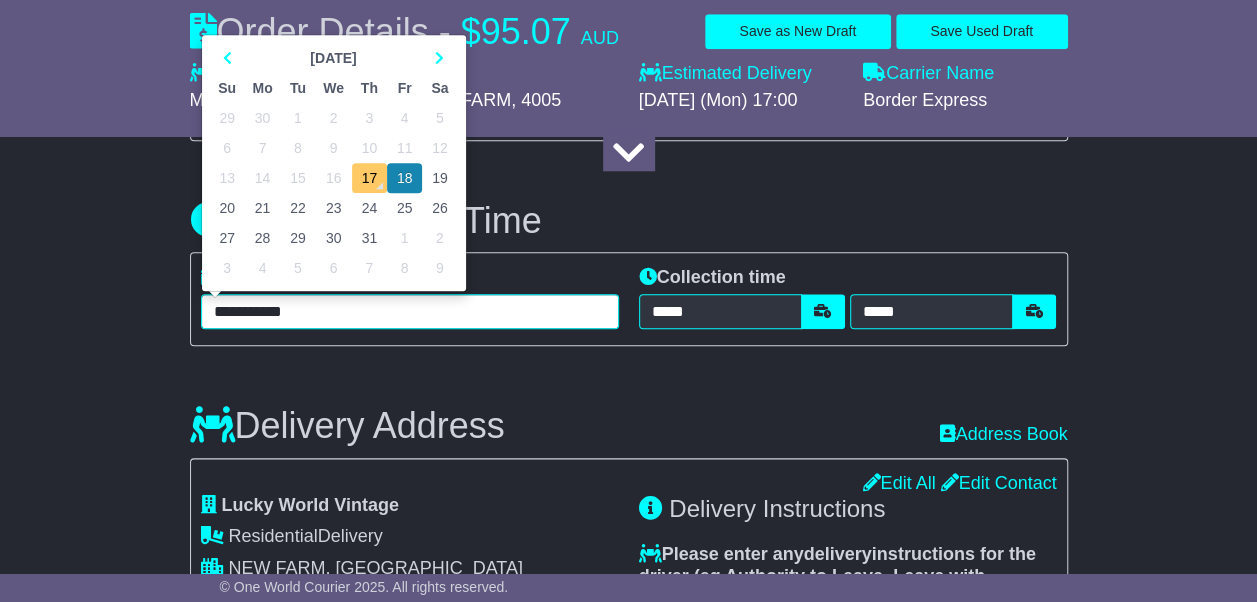 click on "17" at bounding box center (369, 178) 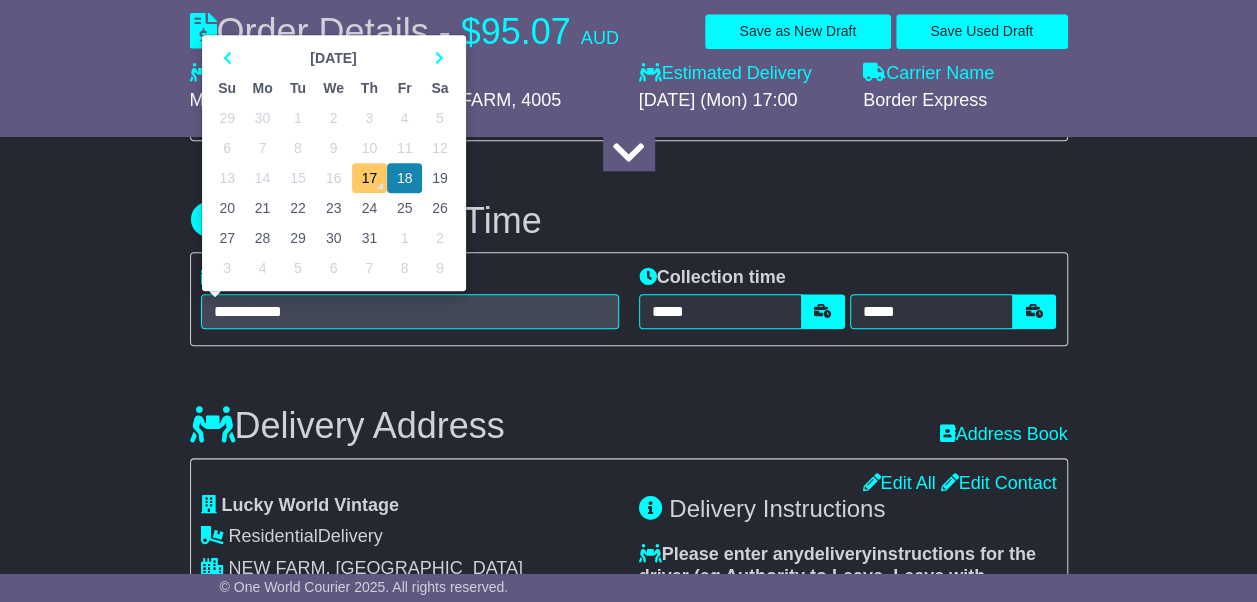 type on "**********" 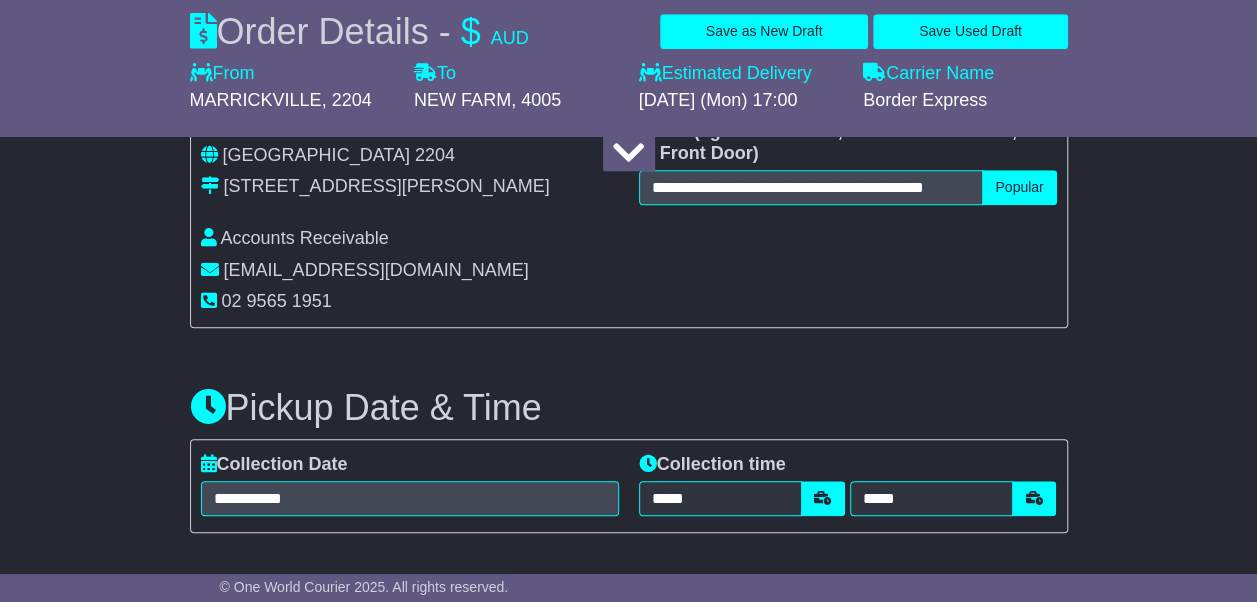 scroll, scrollTop: 770, scrollLeft: 0, axis: vertical 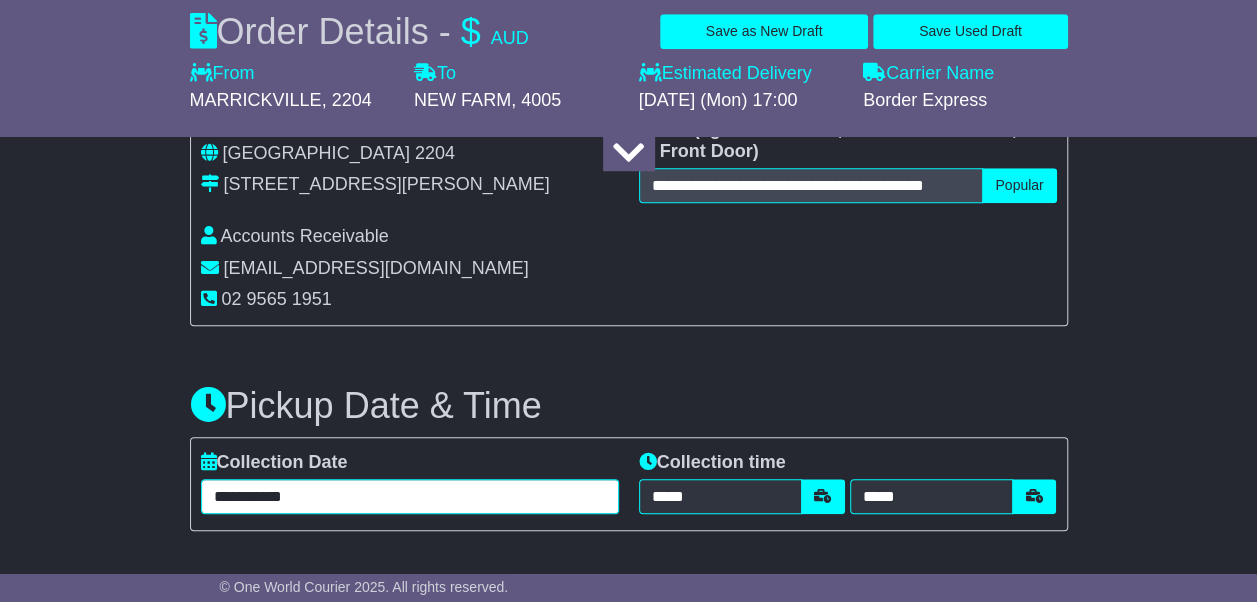 click on "**********" at bounding box center (410, 496) 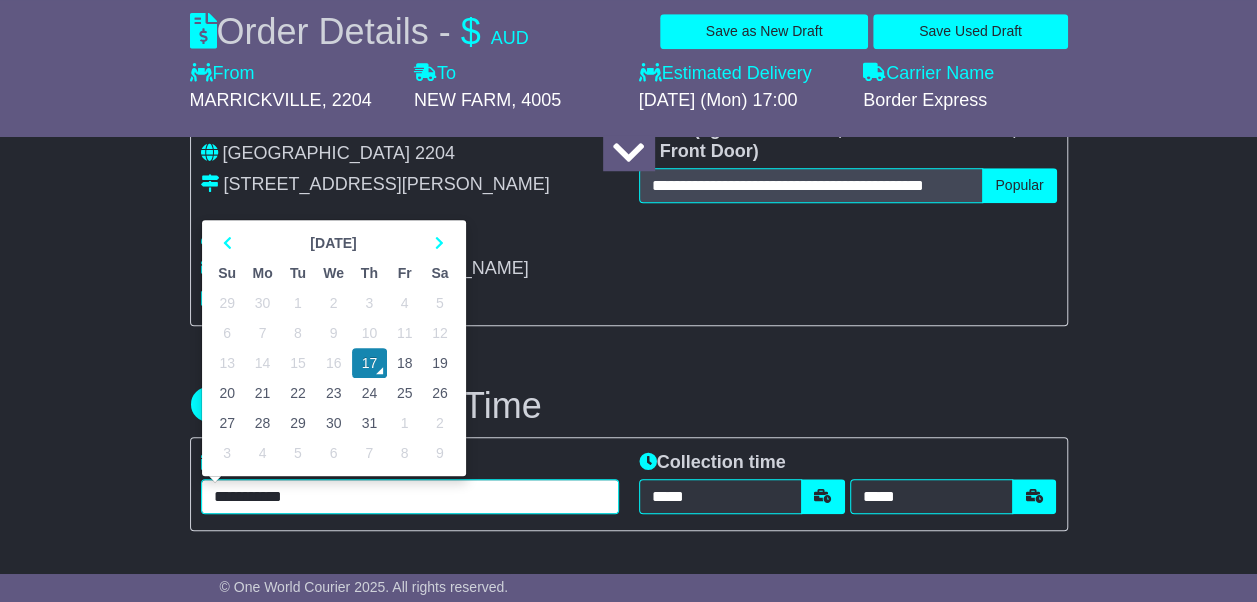 click on "18" at bounding box center [404, 363] 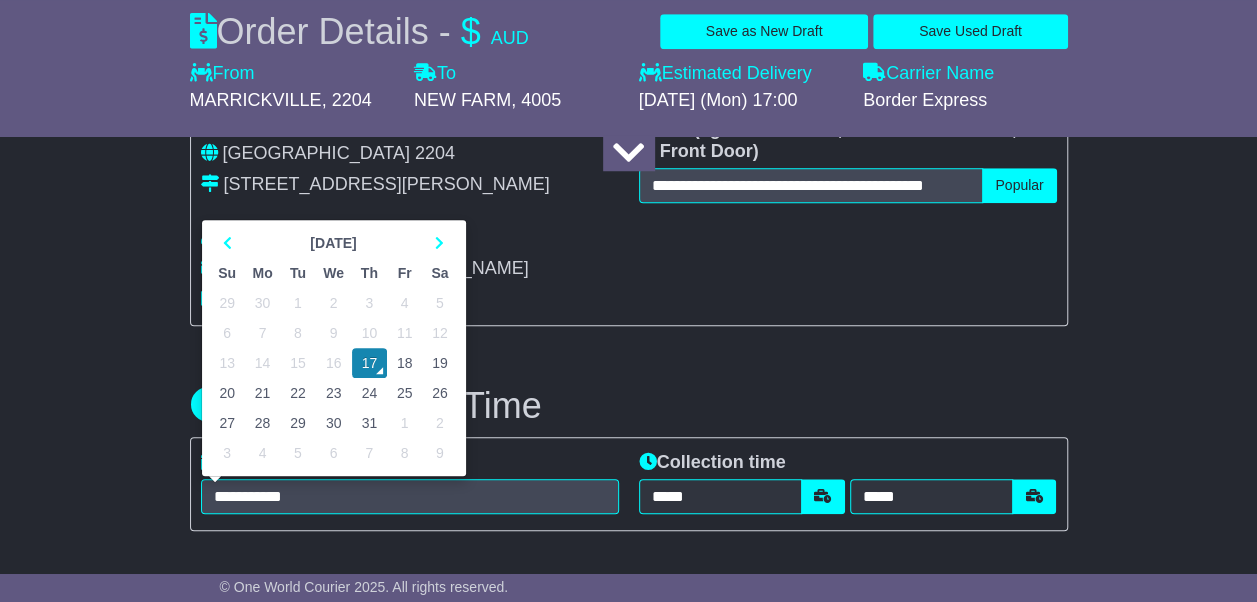 type on "**********" 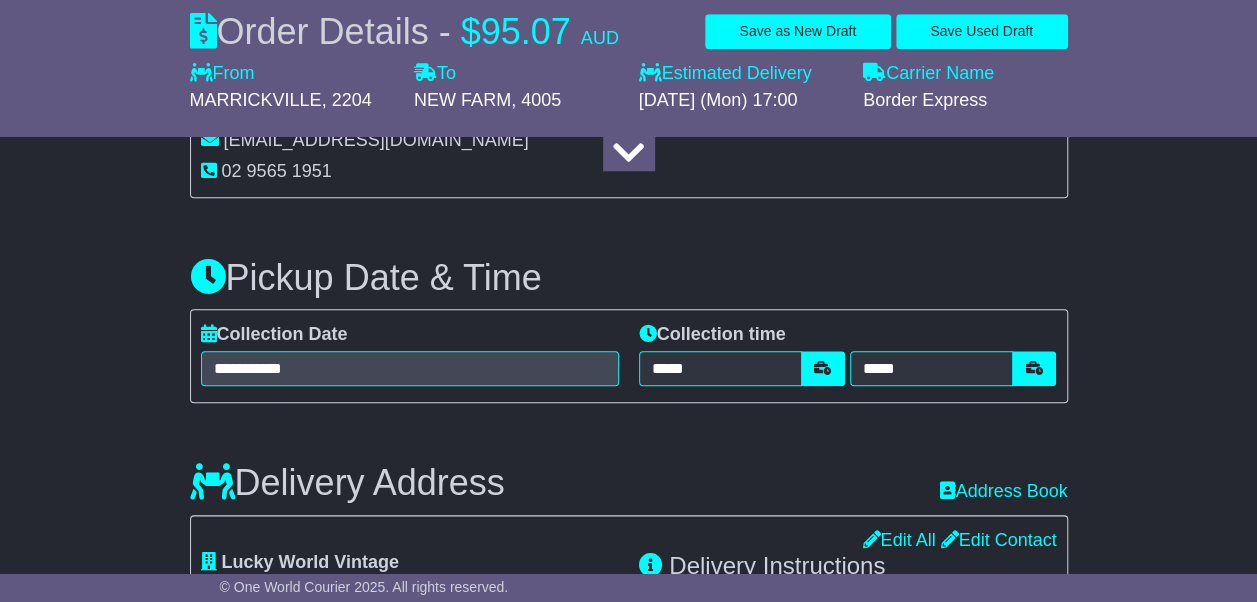 click on "**********" at bounding box center [629, 708] 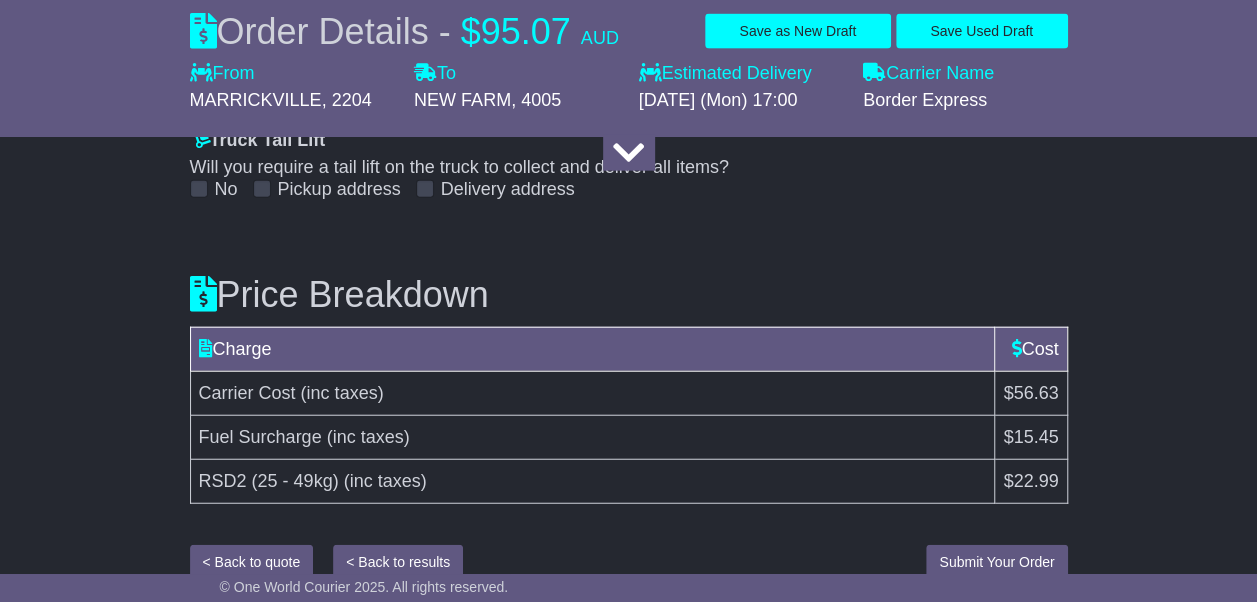 scroll, scrollTop: 2320, scrollLeft: 0, axis: vertical 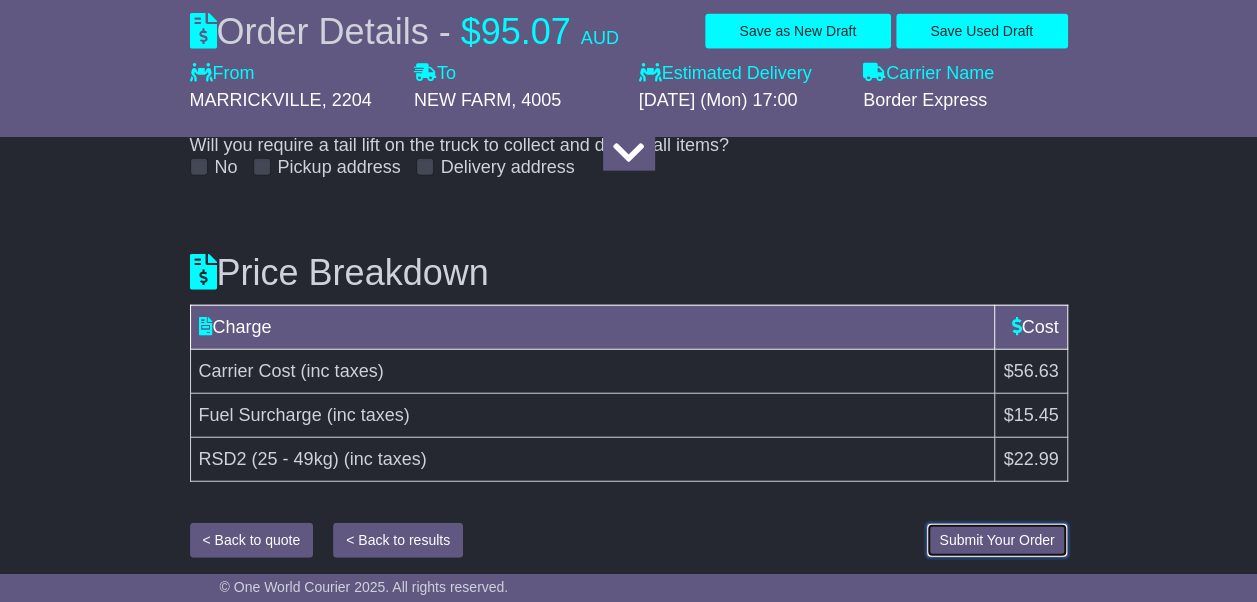 click on "Submit Your Order" at bounding box center (996, 540) 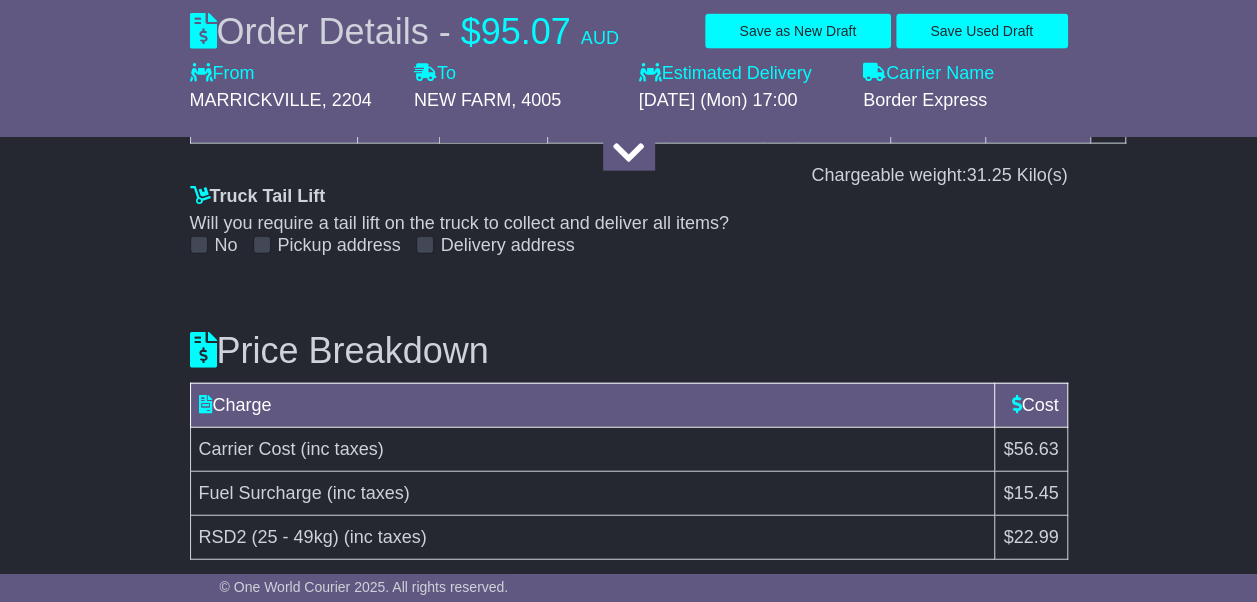 scroll, scrollTop: 2273, scrollLeft: 0, axis: vertical 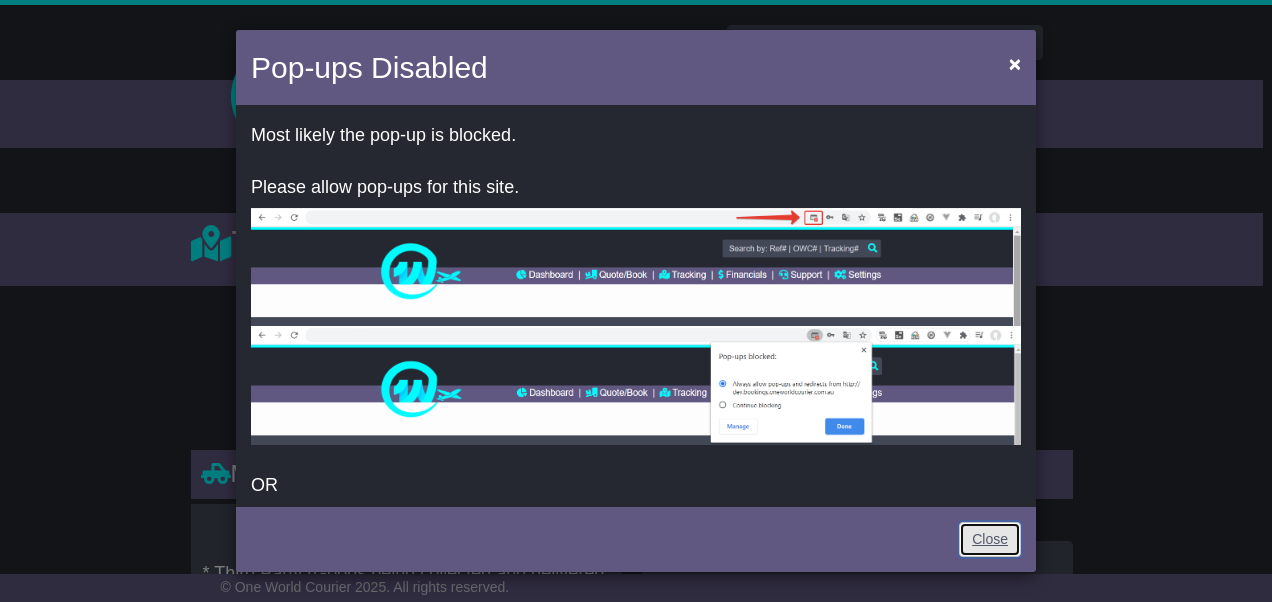 click on "Close" at bounding box center (990, 539) 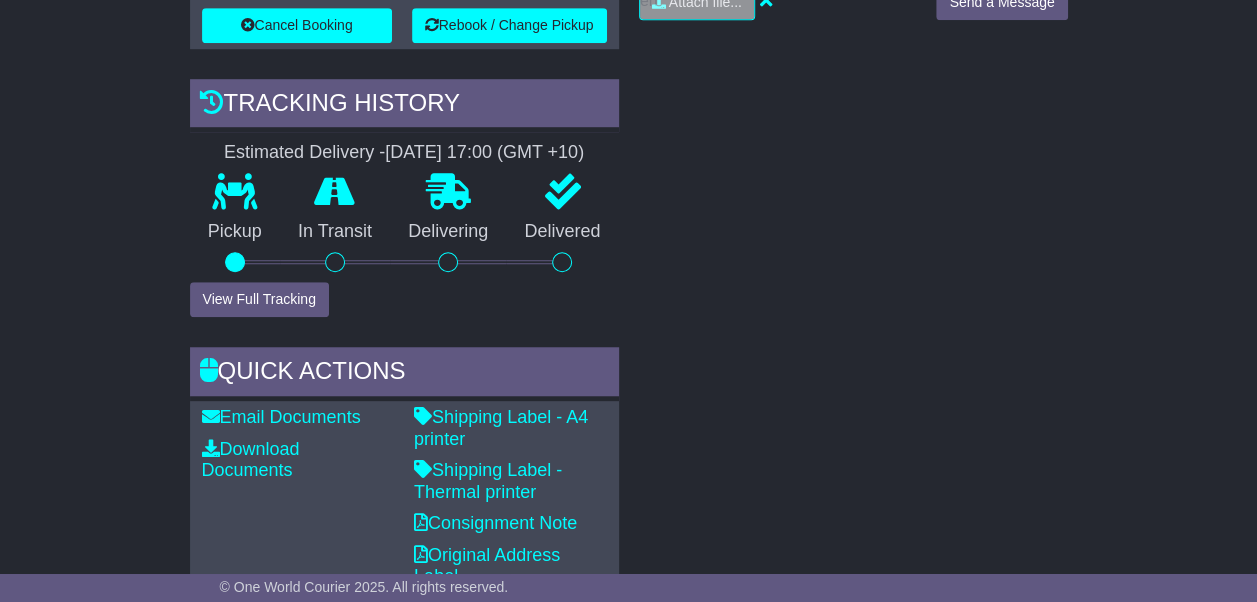 scroll, scrollTop: 662, scrollLeft: 0, axis: vertical 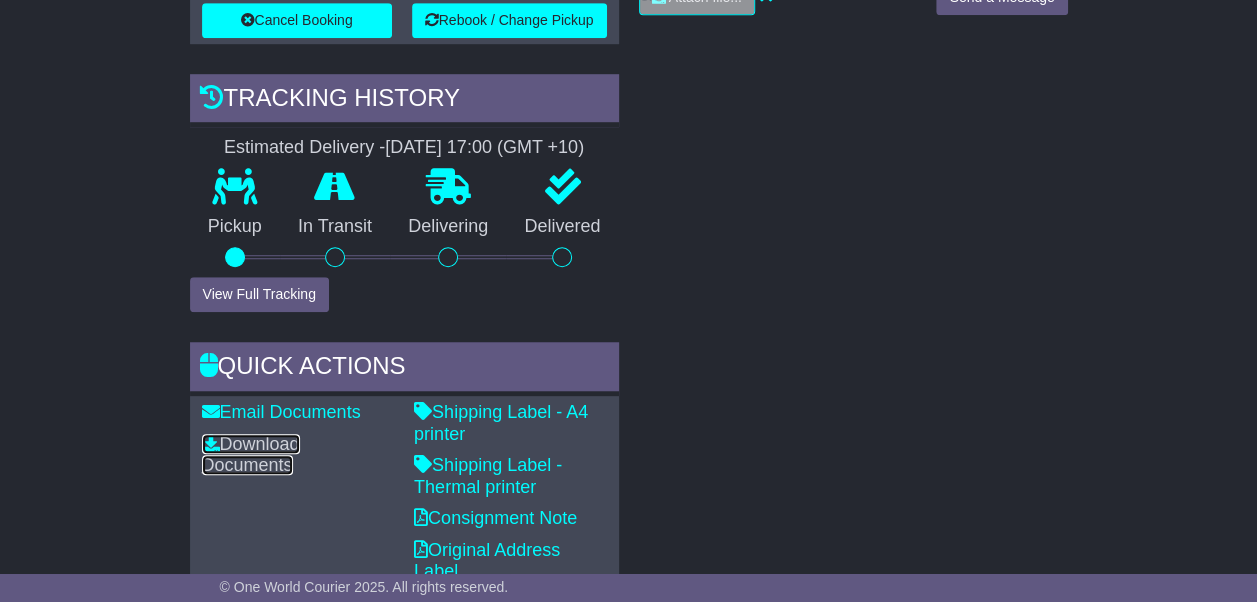 click on "Download Documents" at bounding box center (251, 455) 